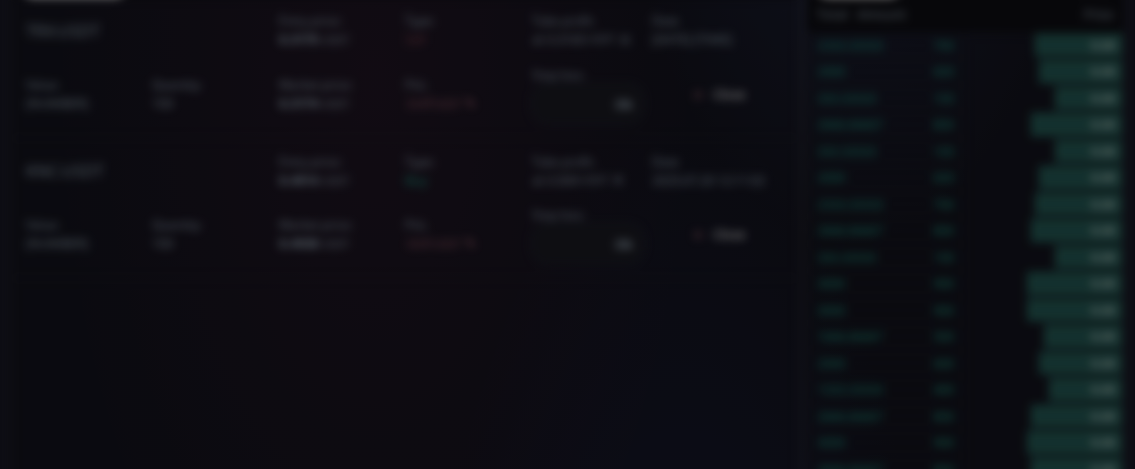 scroll, scrollTop: 0, scrollLeft: 0, axis: both 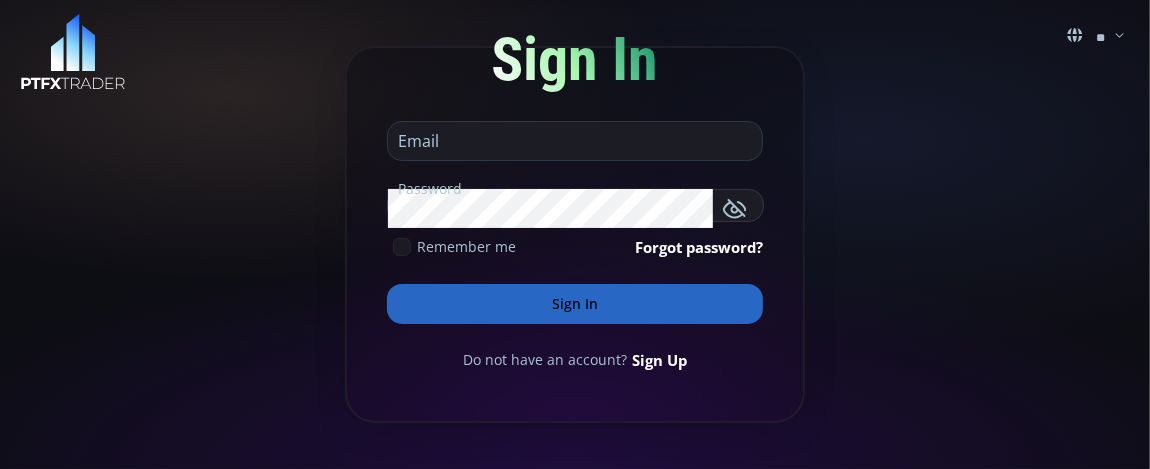 click at bounding box center (570, 141) 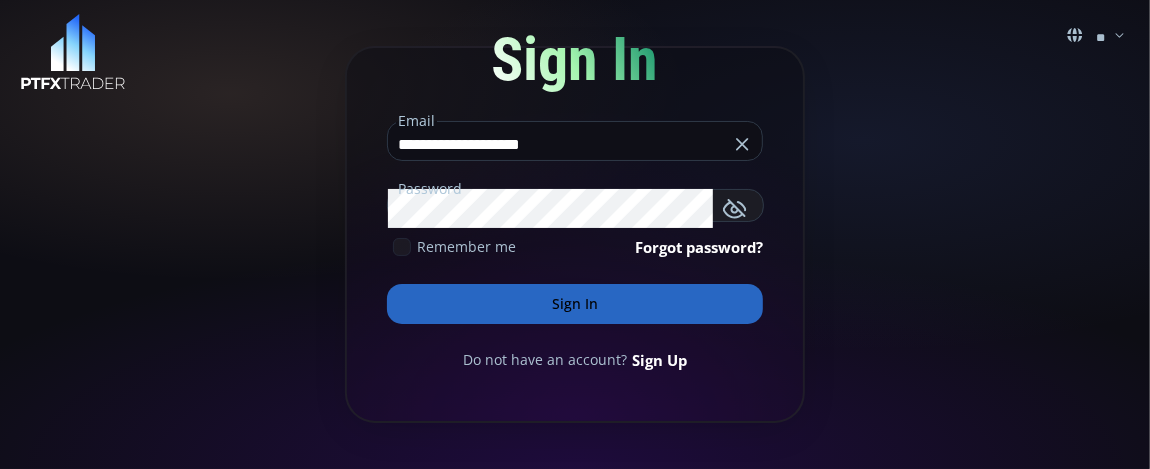 type on "**********" 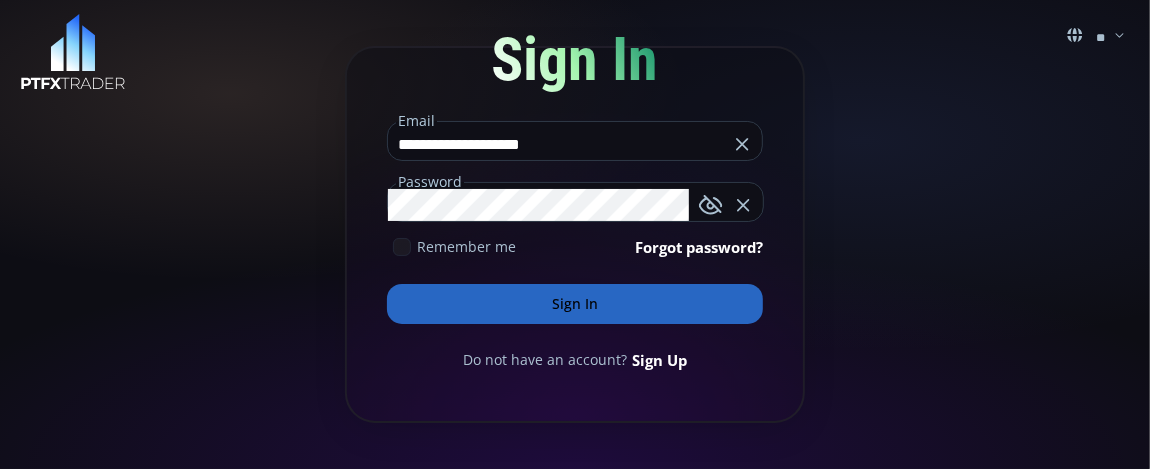 click on "Sign In" at bounding box center [575, 304] 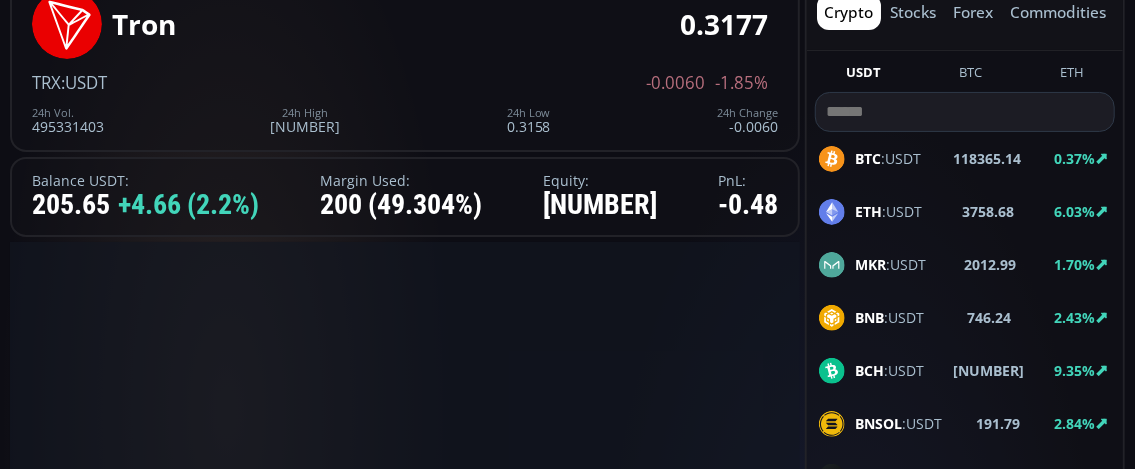 scroll, scrollTop: 200, scrollLeft: 0, axis: vertical 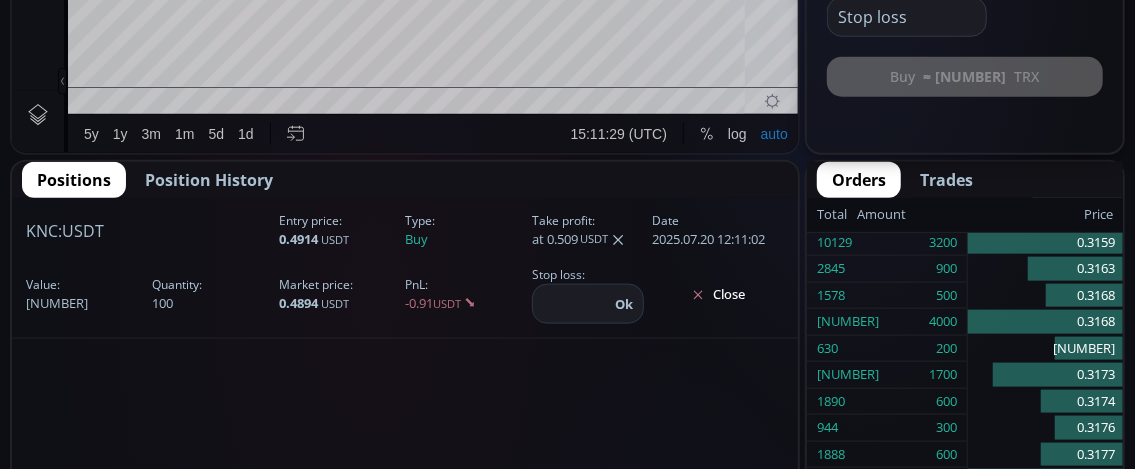 click on "Position History" at bounding box center [209, 180] 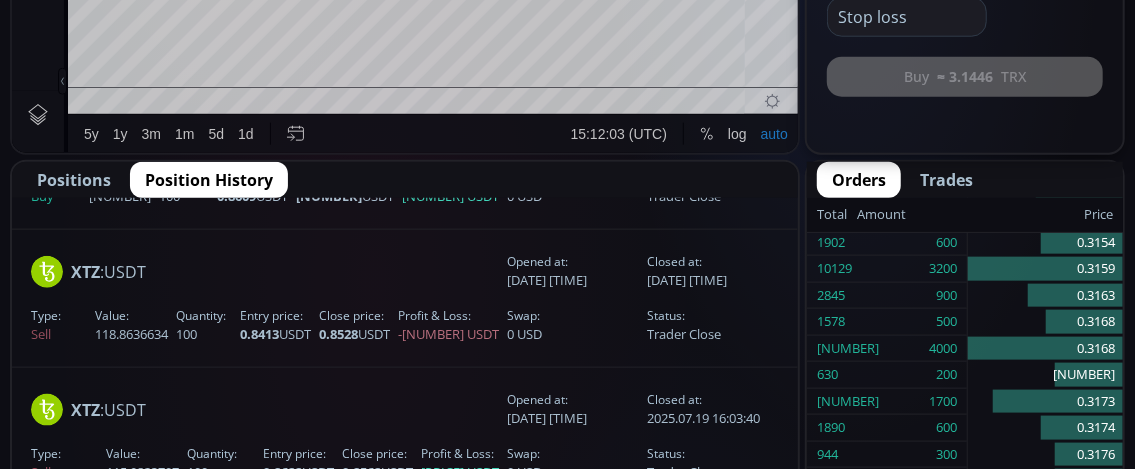scroll, scrollTop: 851, scrollLeft: 0, axis: vertical 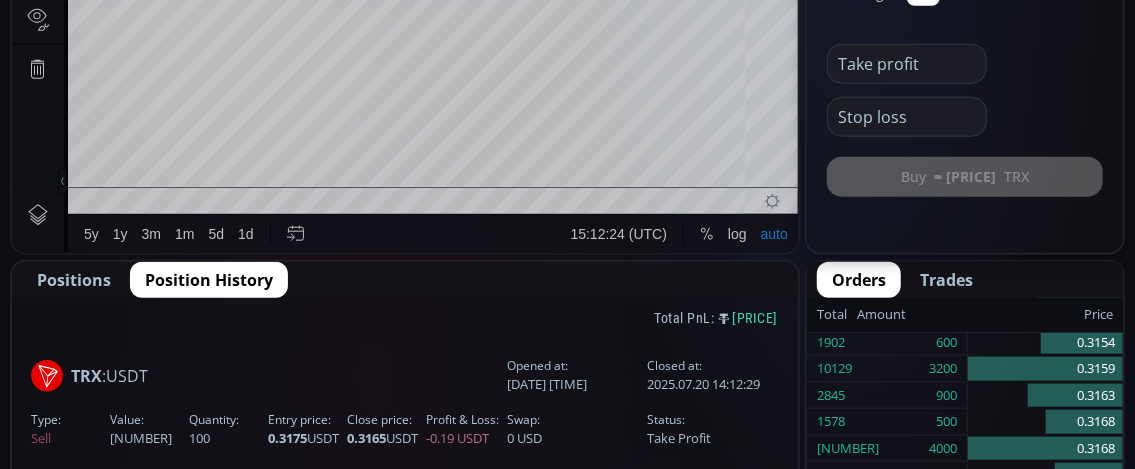 click on "Positions" at bounding box center [74, 280] 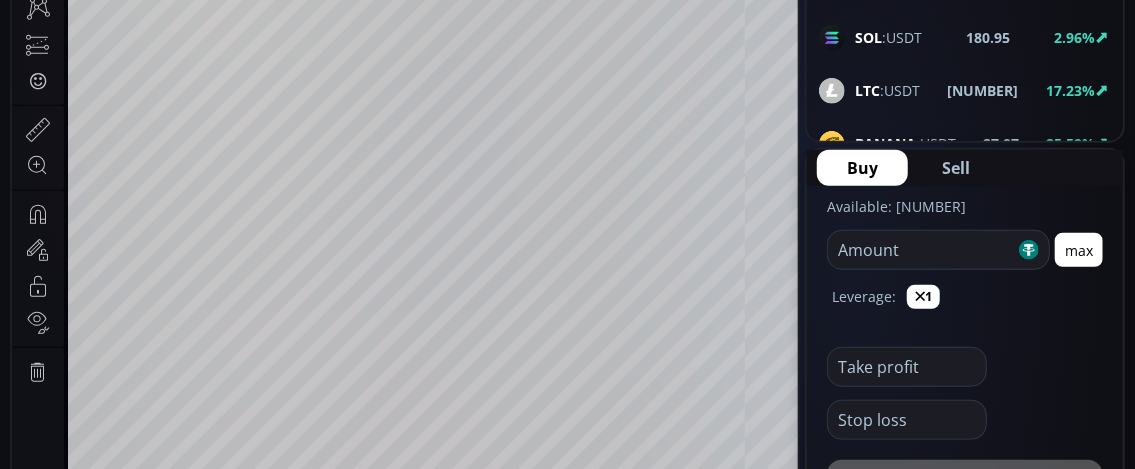 scroll, scrollTop: 500, scrollLeft: 0, axis: vertical 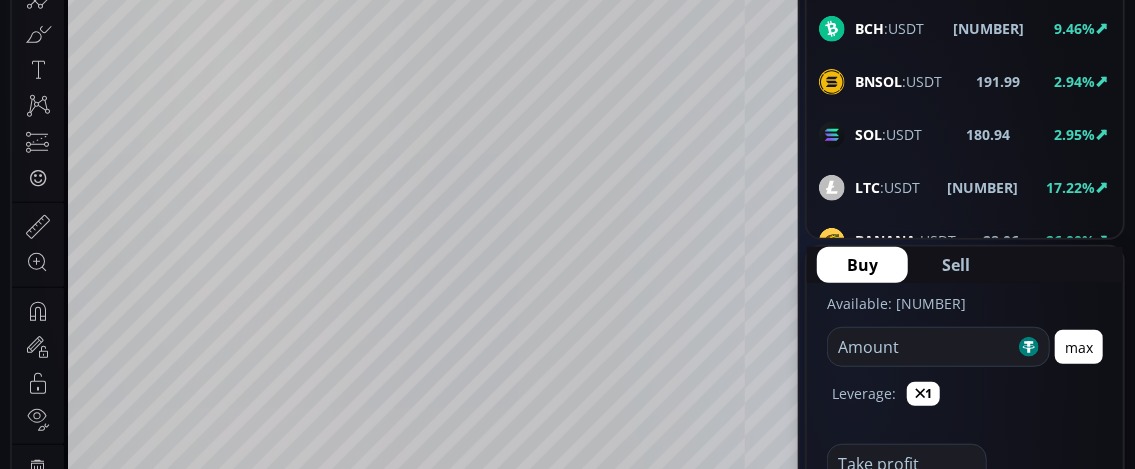 click at bounding box center (921, 347) 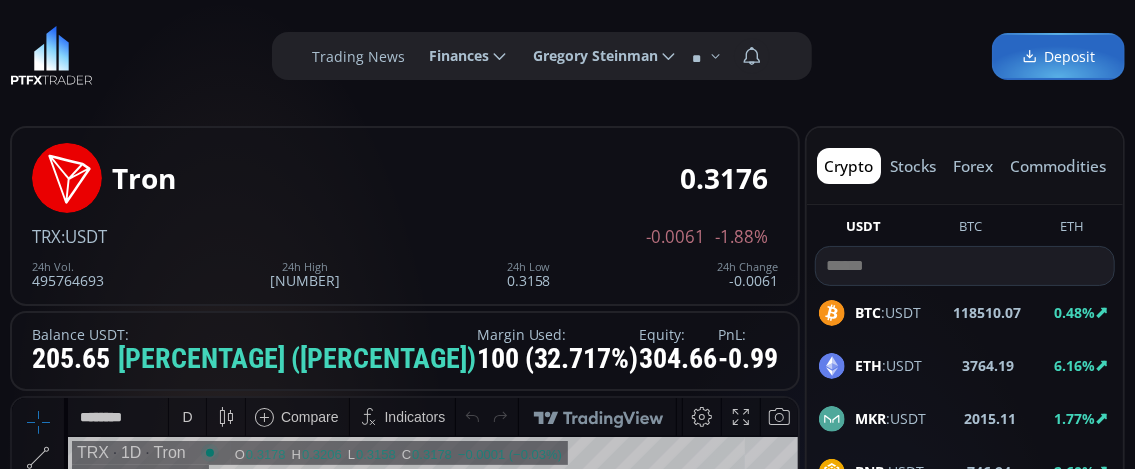 scroll, scrollTop: 0, scrollLeft: 0, axis: both 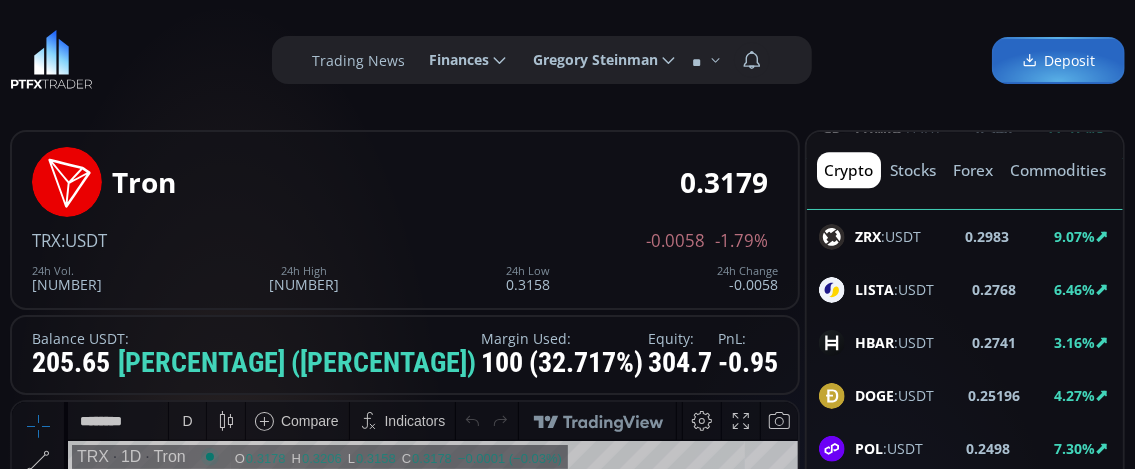 type on "***" 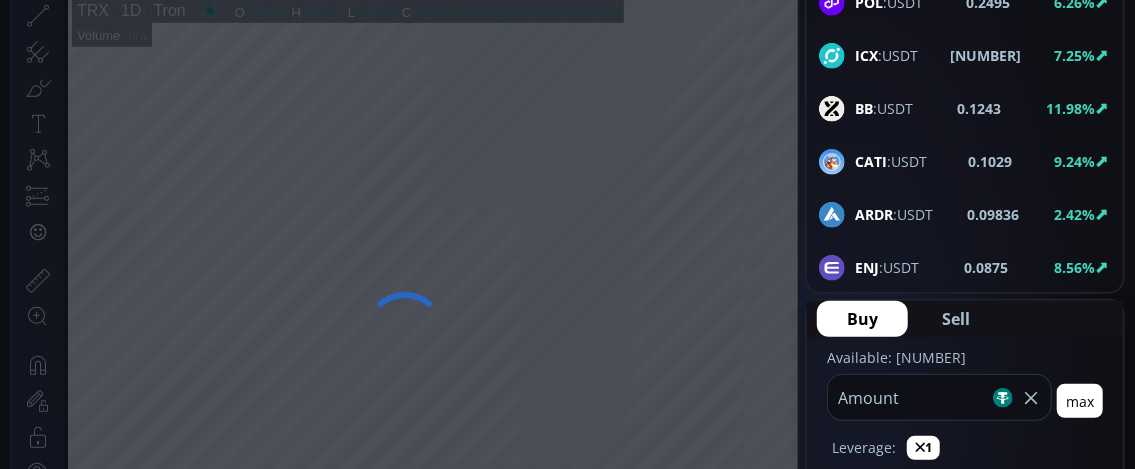 scroll, scrollTop: 400, scrollLeft: 0, axis: vertical 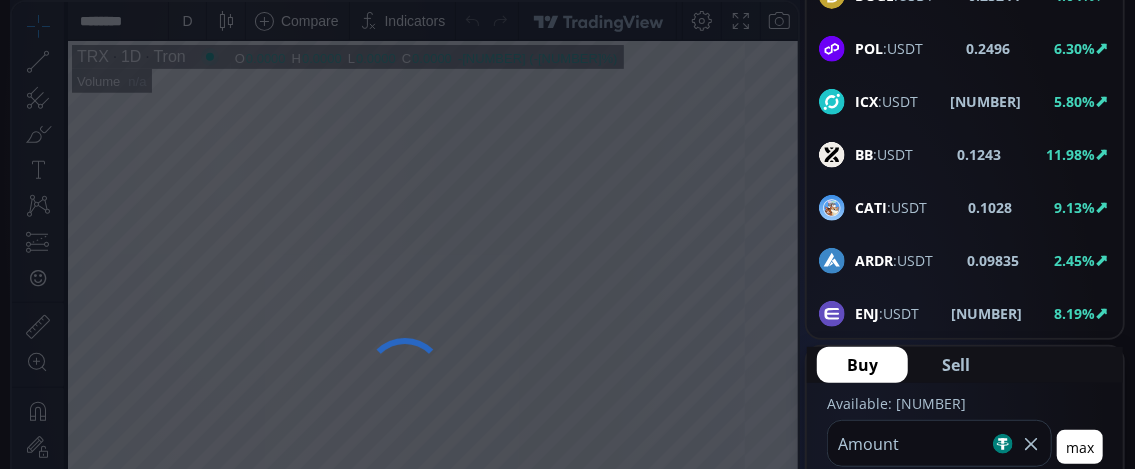 click on "BB :USDT" 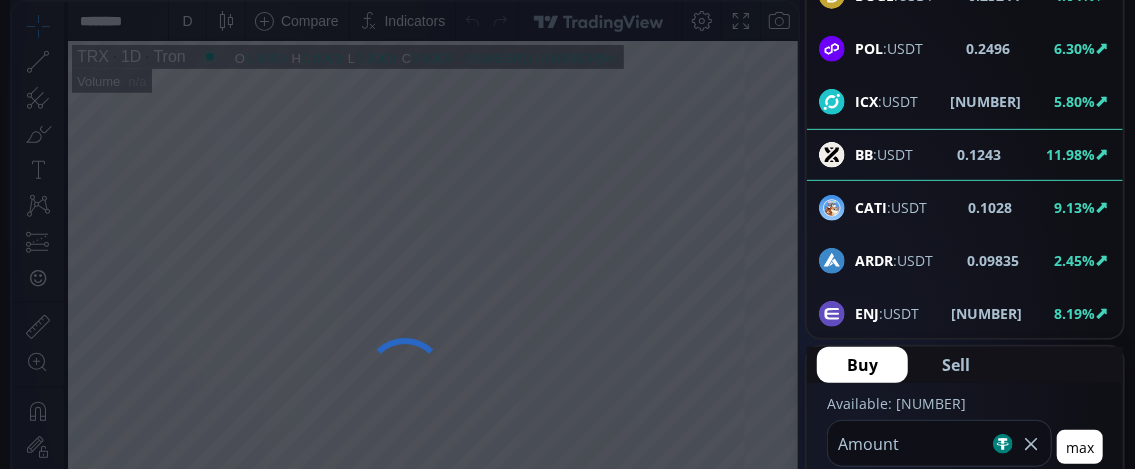 click on "BTC :USDT 118632.31 0.36% ETH :USDT 3766.14 5.95% MKR :USDT 2028.81 2.03% BNB :USDT 748.86 2.48% BCH :USDT 552.41 9.34% BNSOL :USDT 192.39 2.50% SOL :USDT 181.31 2.47% LTC :USDT 116.71 15.39% BANANA :USDT 29.01 28.93% DASH :USDT 25.33 8.20% ETC :USDT 25.23 8.19% LINK :USDT 19.43 8.61% DCR :USDT 17.66 3.76% KSM :USDT 17.2 6.57% TRUMP :USDT 10.52 4.99% NEO :USDT 7.53 10.41% APT :USDT 5.443 4.43% ATOM :USDT 5.234 8.57% DOT :USDT 4.529 7.07% XRP :USDT 3.5216 3.30% TON :USDT 3.293 4.08% BERA :USDT 2.315 3.86% ZRO :USDT 2.304 4.07% EIGEN :USDT 1.6 5.26% WLD :USDT 1.248 10.74% EURI :USDT 1.1628 0.04% XTZ :USDT 1.1368 36.08% ADA :USDT 0.8667 5.16% IO :USDT 0.852 7.04% FET :USDT 0.81 8.00% BNT :USDT 0.8073 5.46% OP :USDT 0.793 7.31% ARKM :USDT 0.62 10.71% ARB :USDT 0.4943 8.88% KNC :USDT 0.4915 15.87% XLM :USDT 0.4706 2.24% SEI :USDT 0.365 4.89% SCR :USDT 0.358 9.48% LUMIA :USDT 0.351 12.14% TRX :USDT 0.3177 -1.03% ZRX :USDT 0.3009 9.54% LISTA :USDT 0.2803 6.98% HBAR :USDT 0.27506 3.06% DOGE :USDT 0.25244 4.04% POL BB" 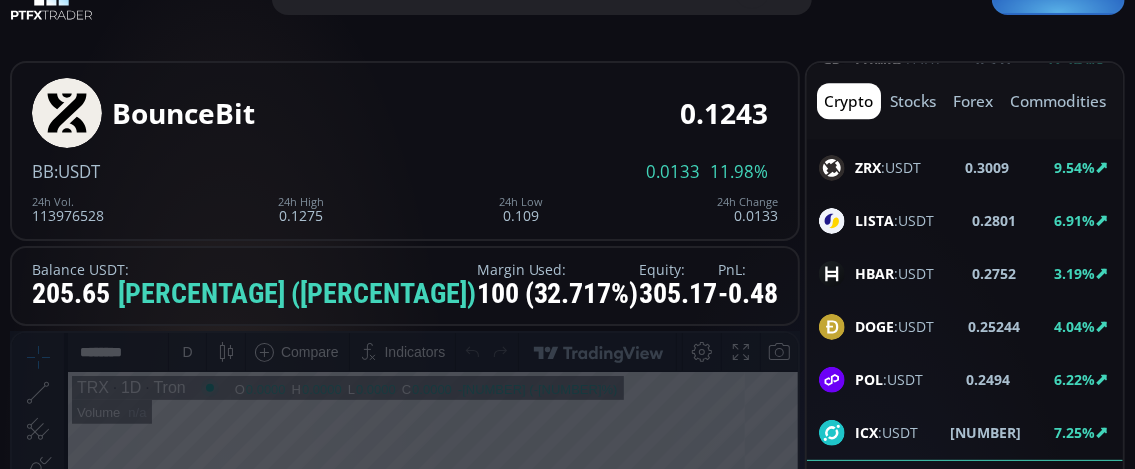 scroll, scrollTop: 0, scrollLeft: 0, axis: both 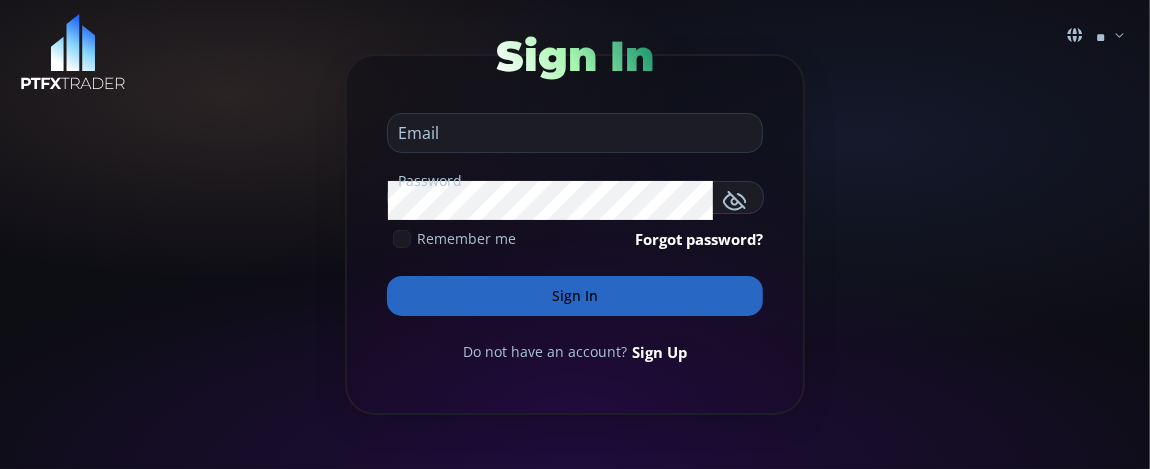 click at bounding box center (570, 133) 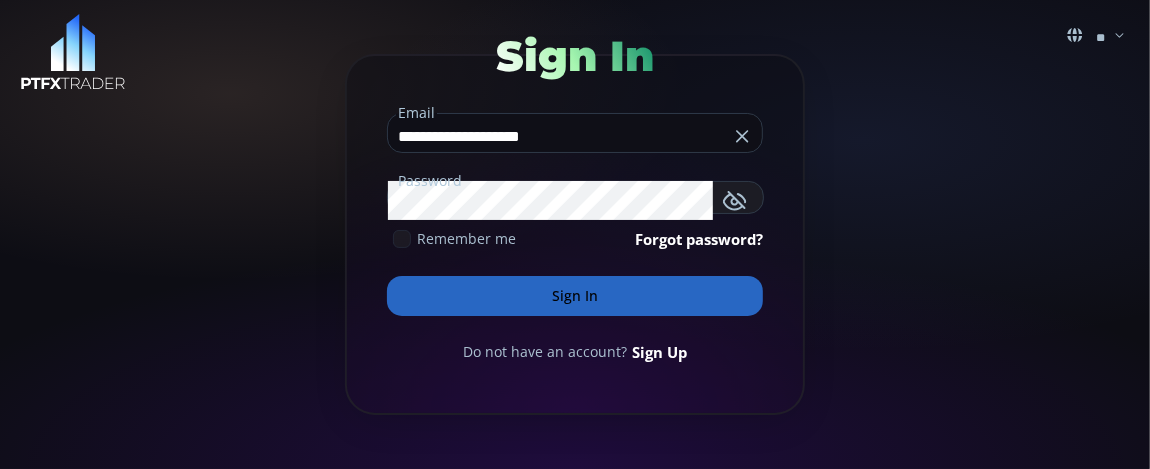 type on "**********" 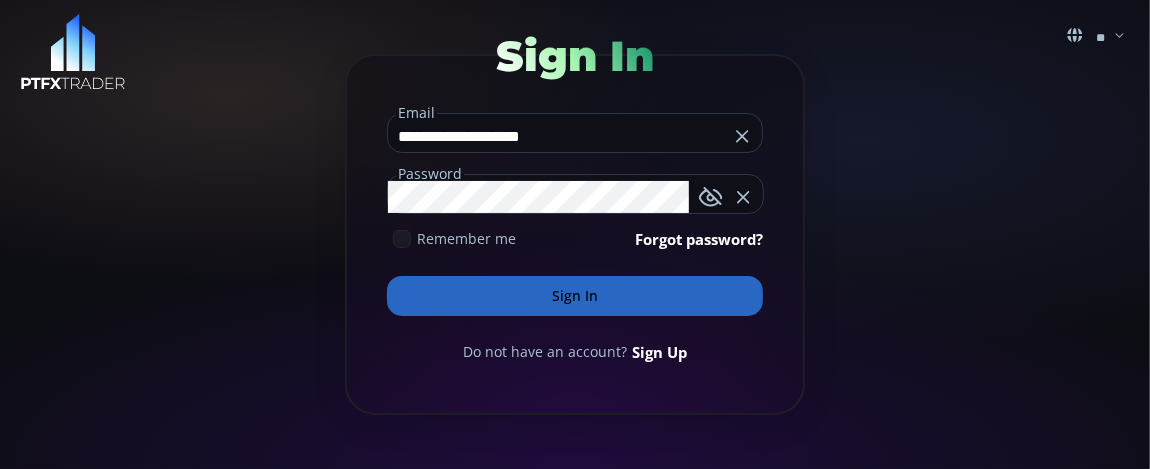 click on "Sign In" at bounding box center [575, 296] 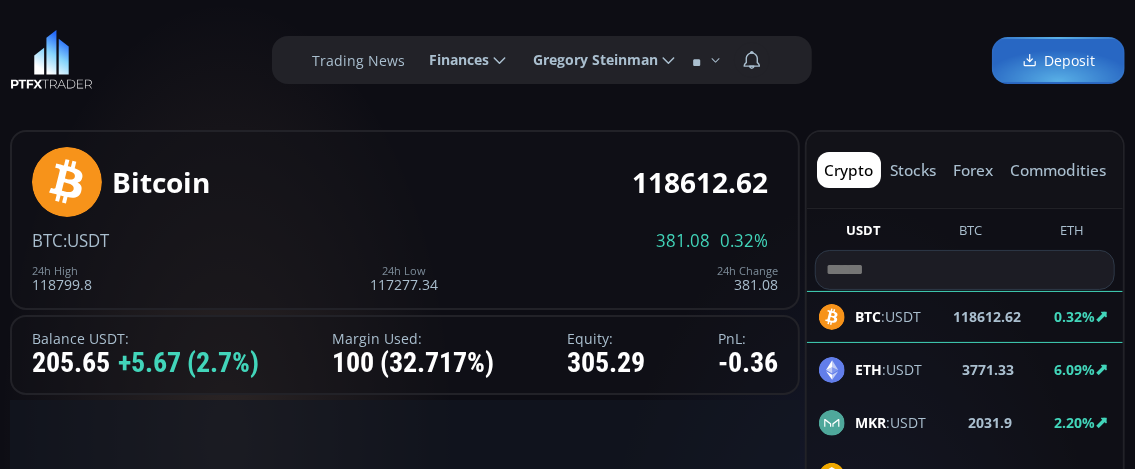 scroll, scrollTop: 0, scrollLeft: 0, axis: both 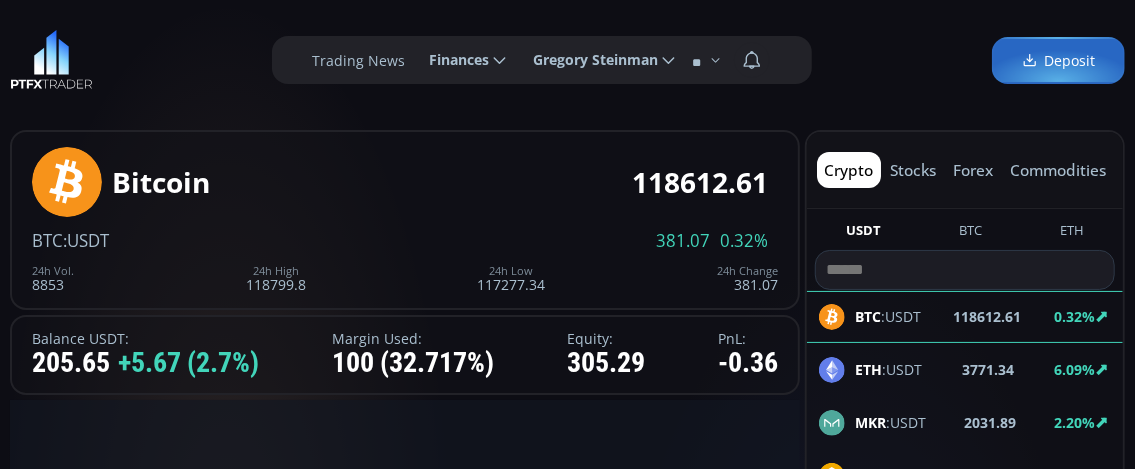 type on "********" 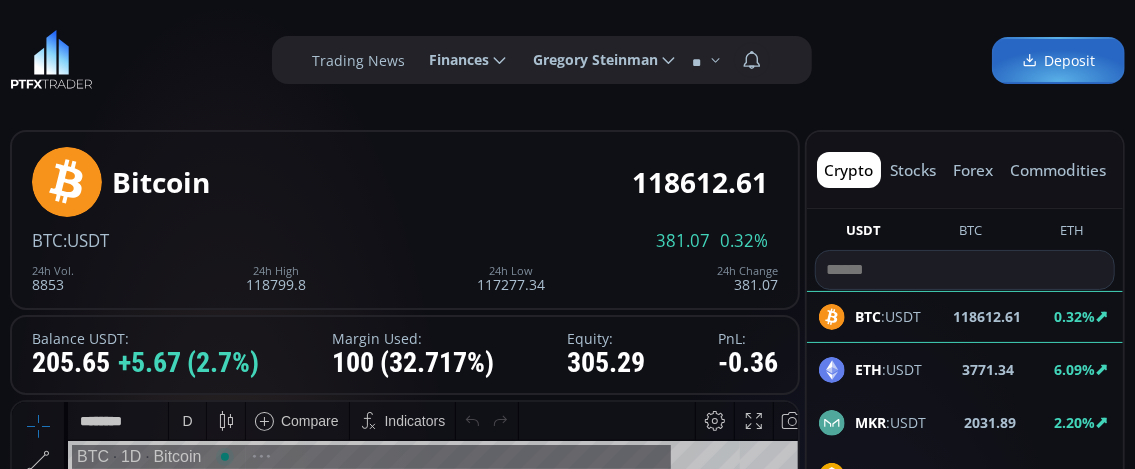 scroll, scrollTop: 268, scrollLeft: 0, axis: vertical 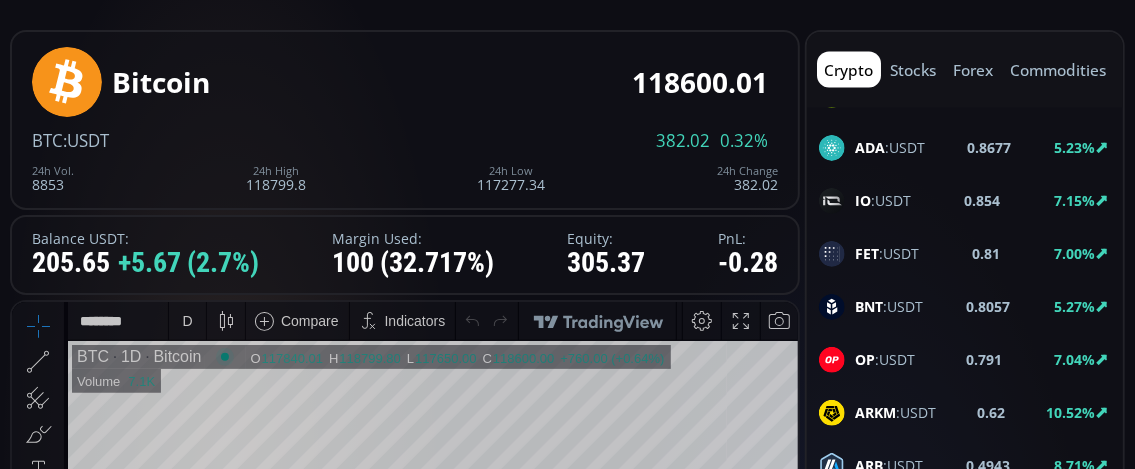 click on "FET :USDT" 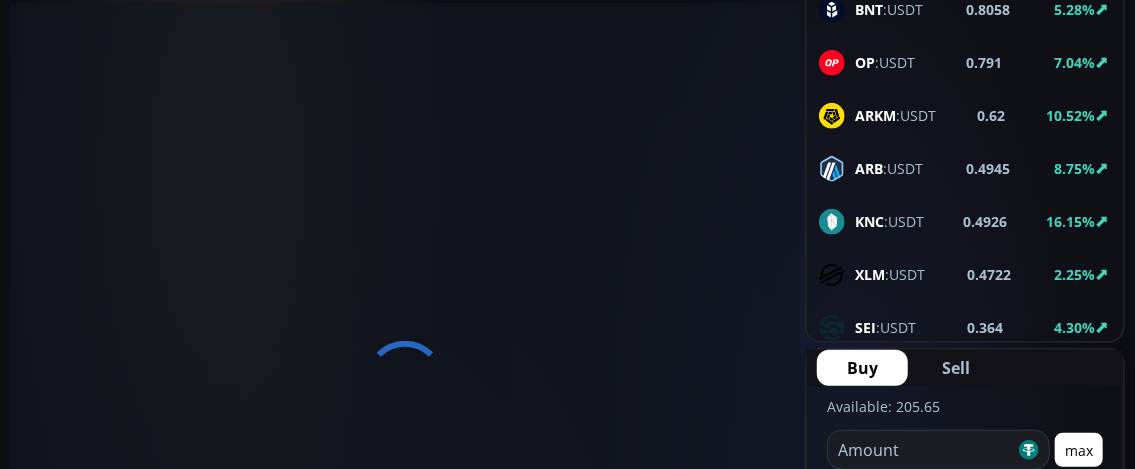 scroll, scrollTop: 400, scrollLeft: 0, axis: vertical 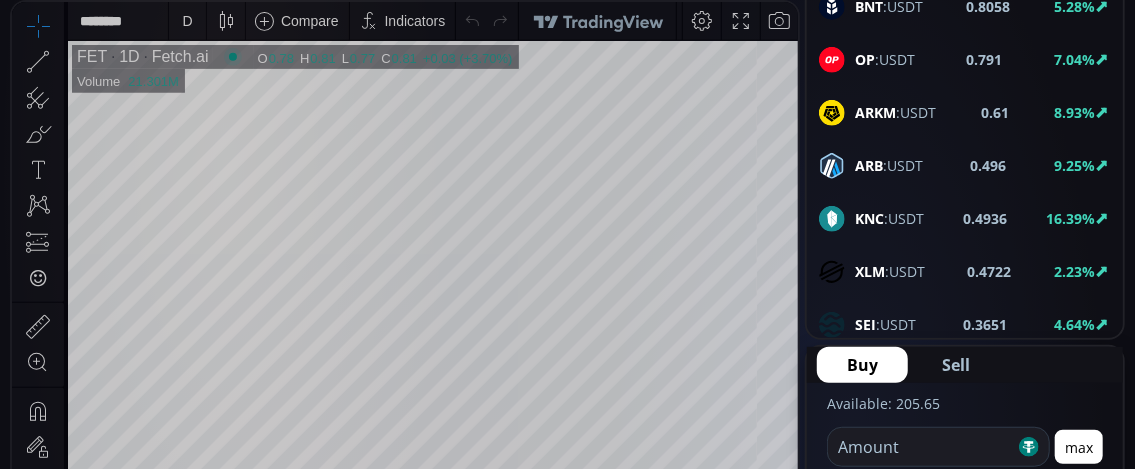 click on "D" at bounding box center (187, 21) 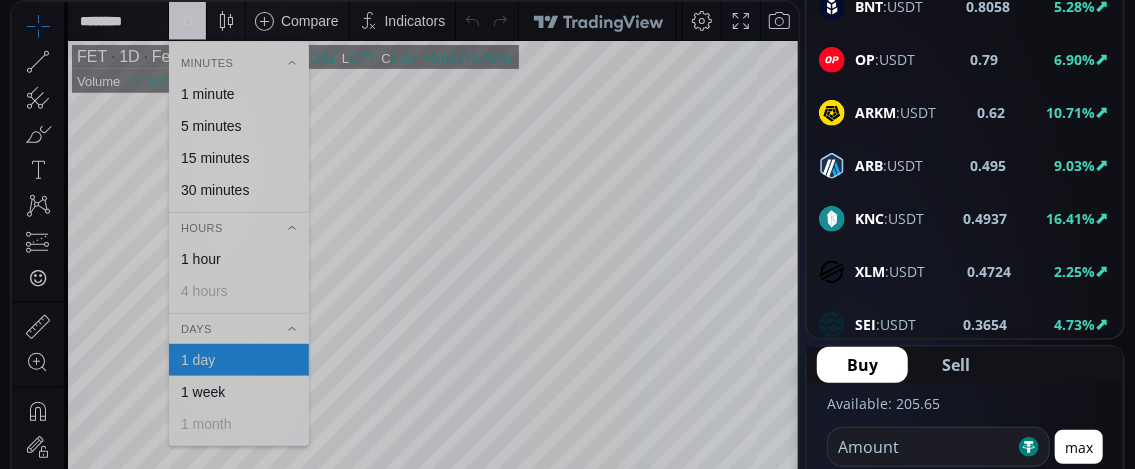 click on "1 minute" at bounding box center [208, 94] 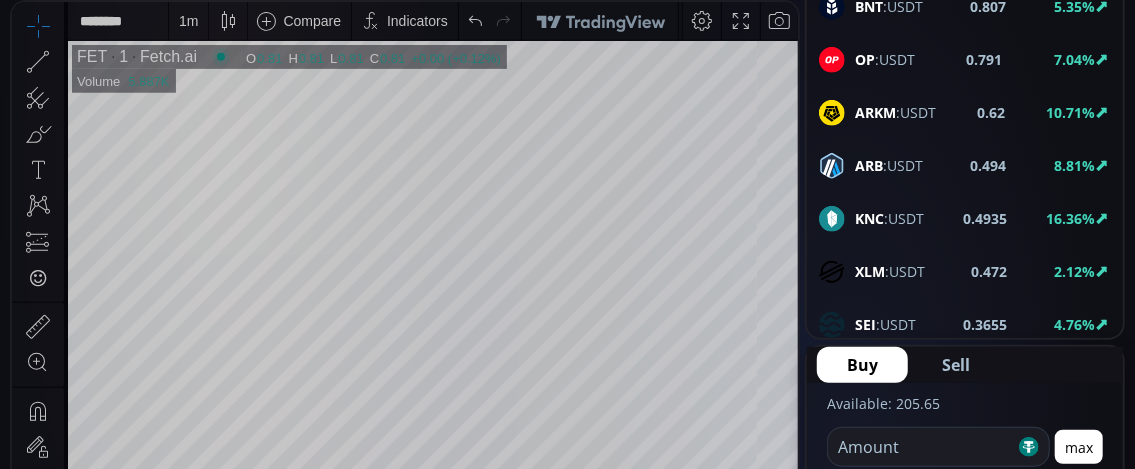 click on "ARKM" at bounding box center (875, 112) 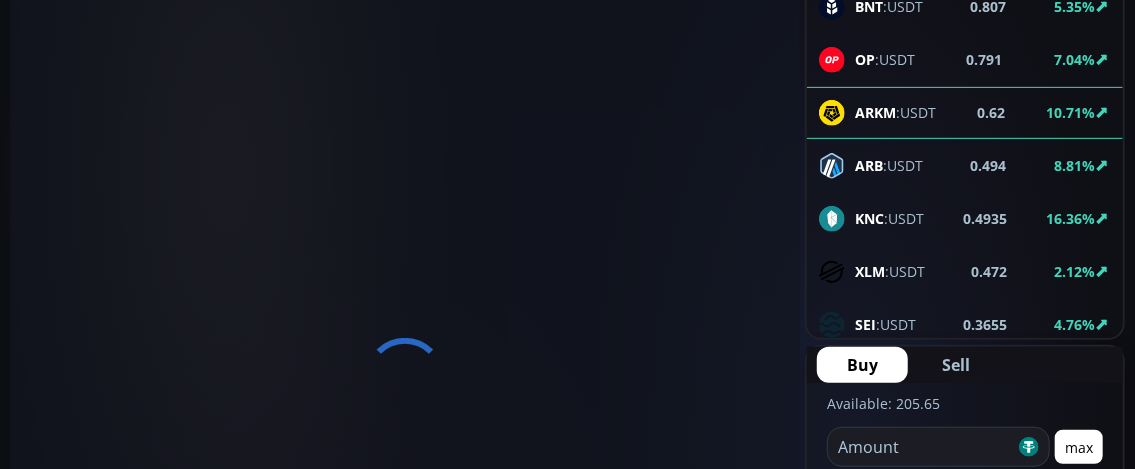 scroll, scrollTop: 0, scrollLeft: 0, axis: both 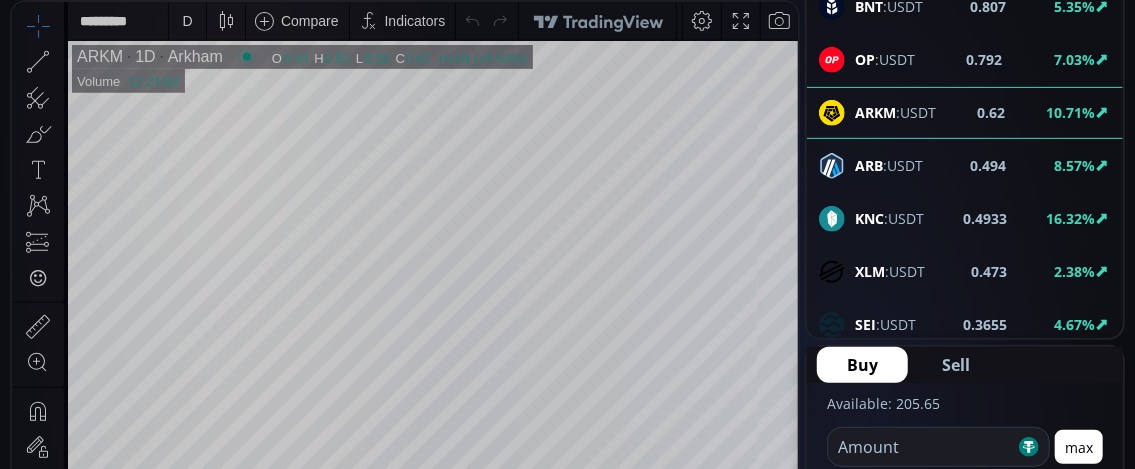 click on "D" at bounding box center (187, 21) 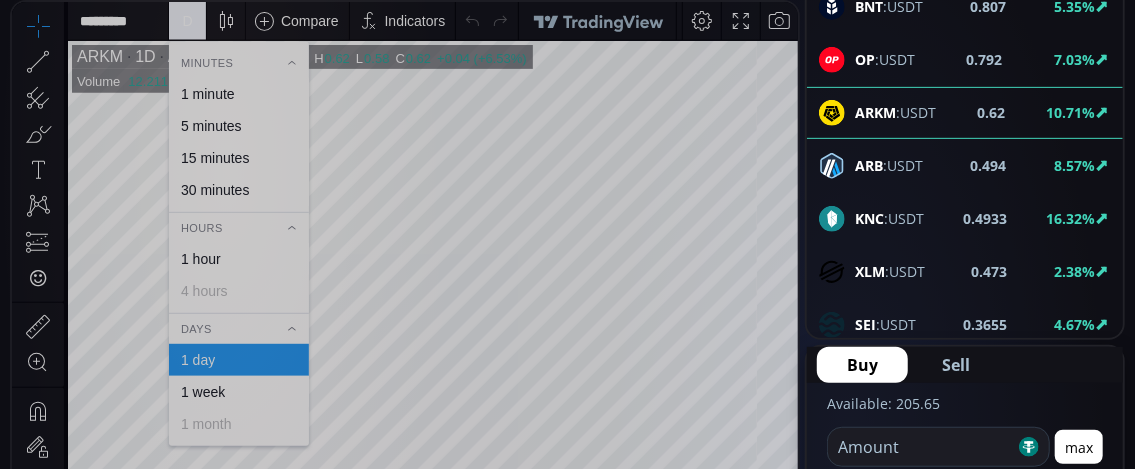 click on "1 minute" at bounding box center (208, 94) 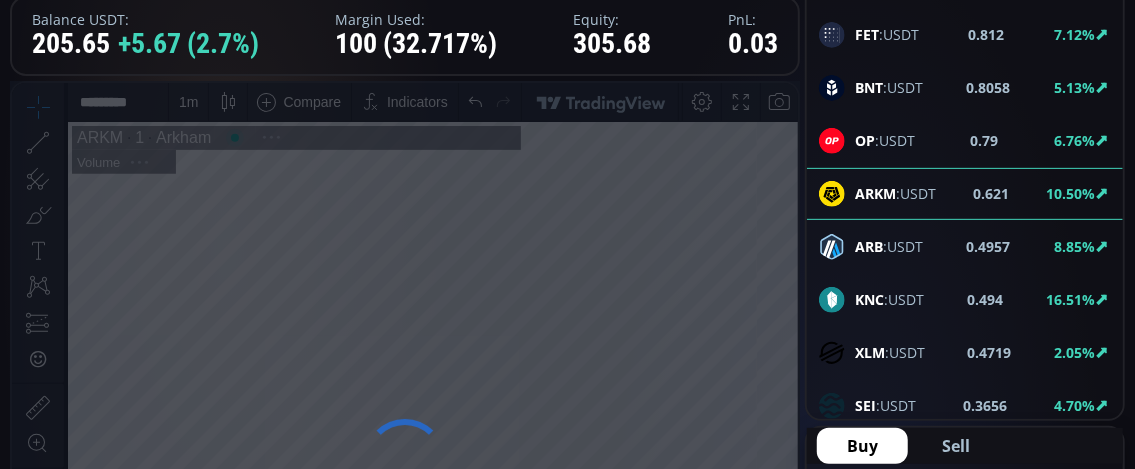 scroll, scrollTop: 300, scrollLeft: 0, axis: vertical 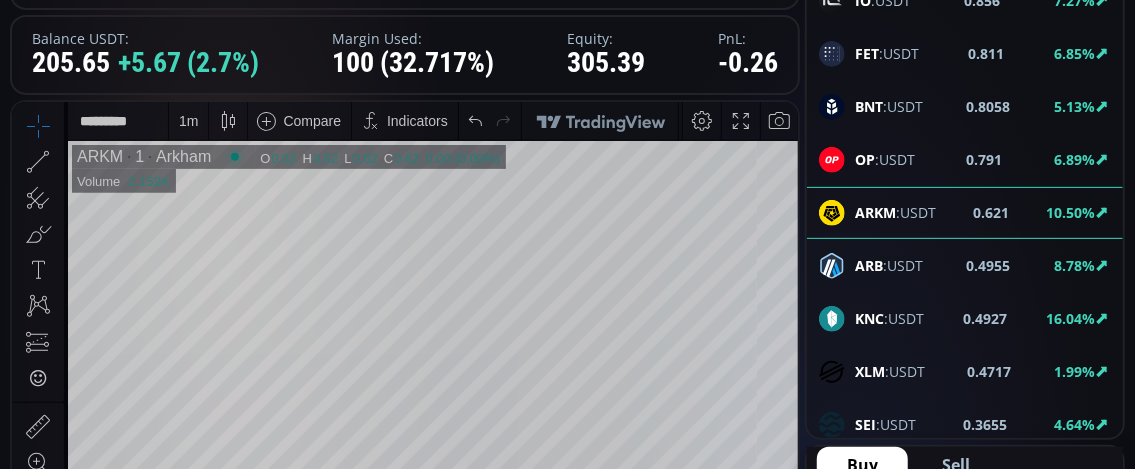click on "KNC" at bounding box center [869, 318] 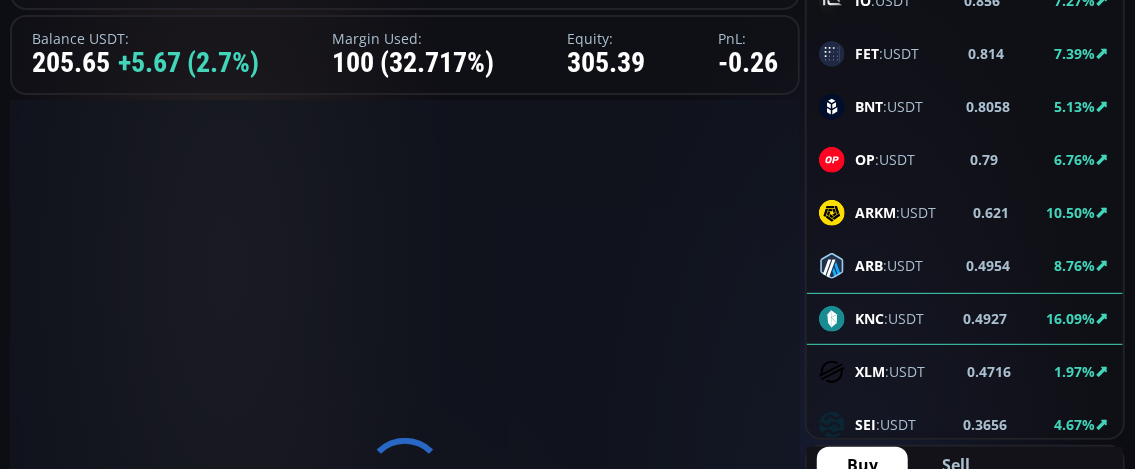 scroll, scrollTop: 0, scrollLeft: 0, axis: both 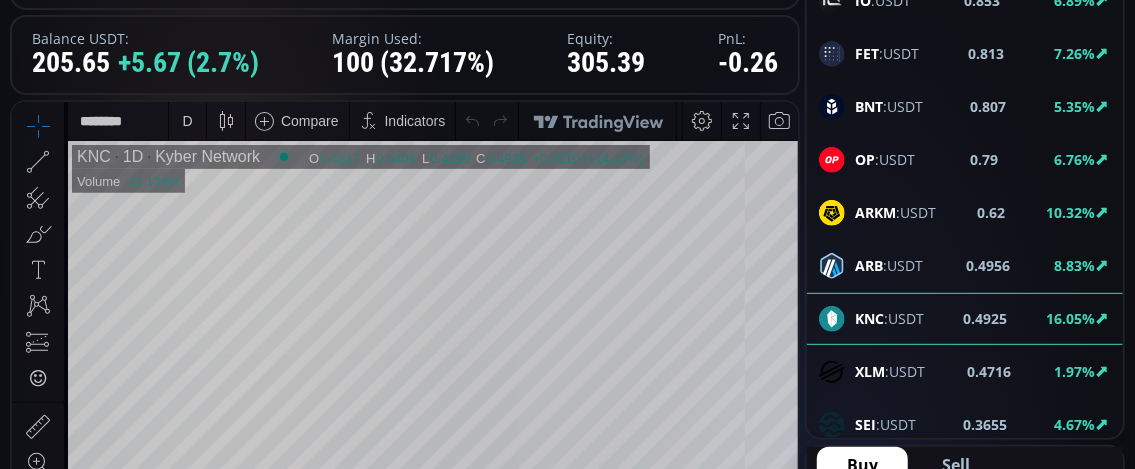 click on "D" at bounding box center (187, 120) 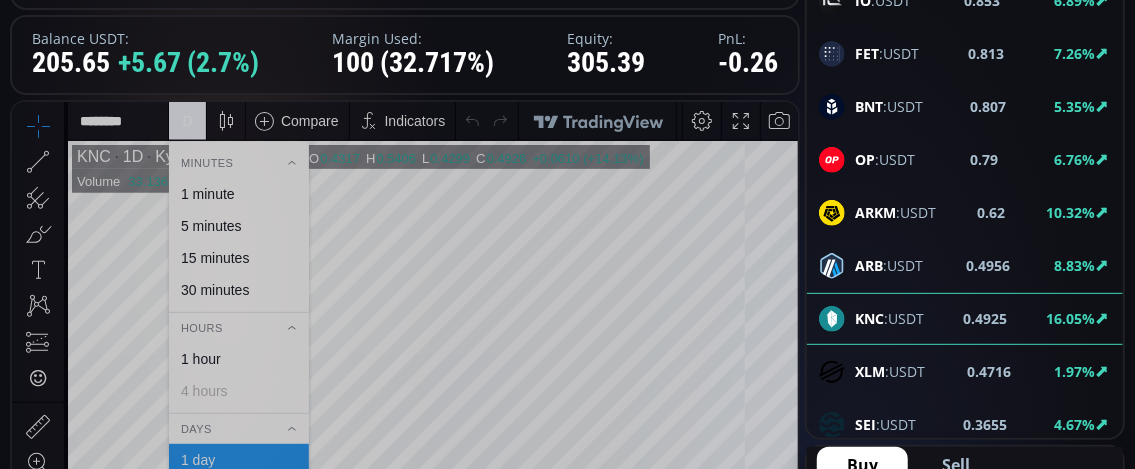 click on "1 minute" at bounding box center (208, 193) 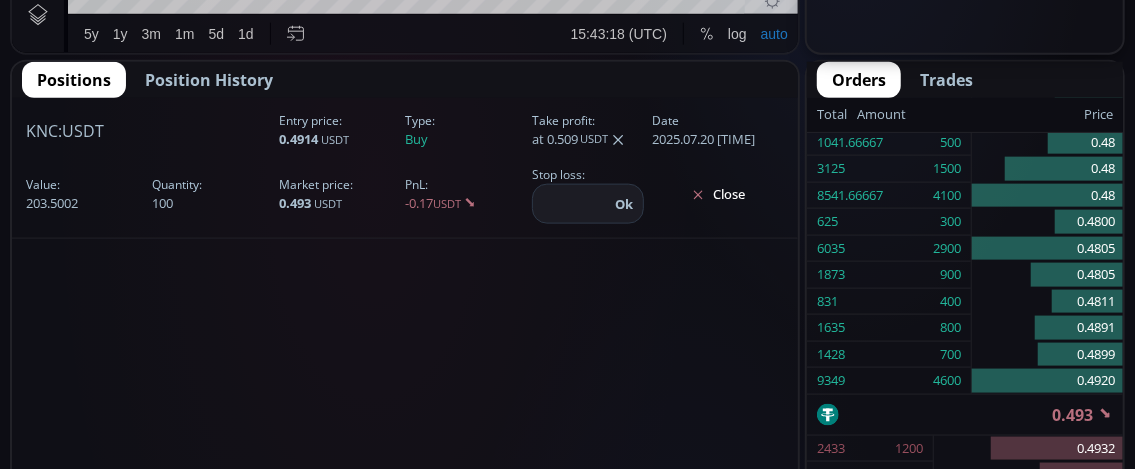 scroll, scrollTop: 1000, scrollLeft: 0, axis: vertical 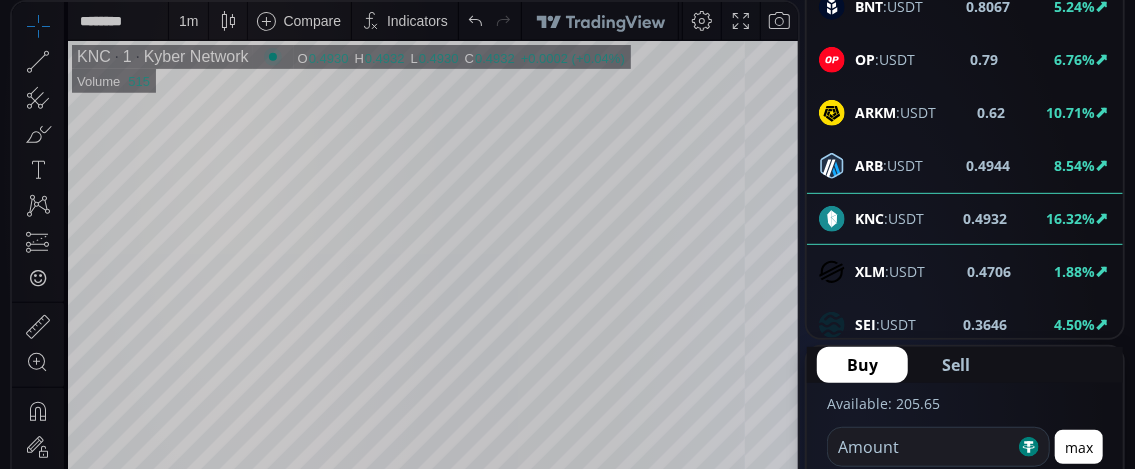 click on "XLM :USDT" 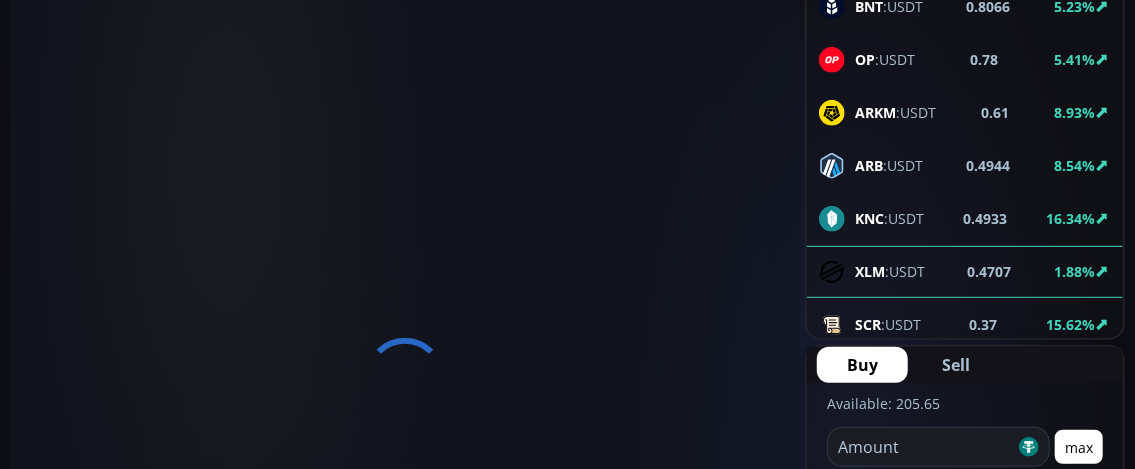 scroll, scrollTop: 0, scrollLeft: 0, axis: both 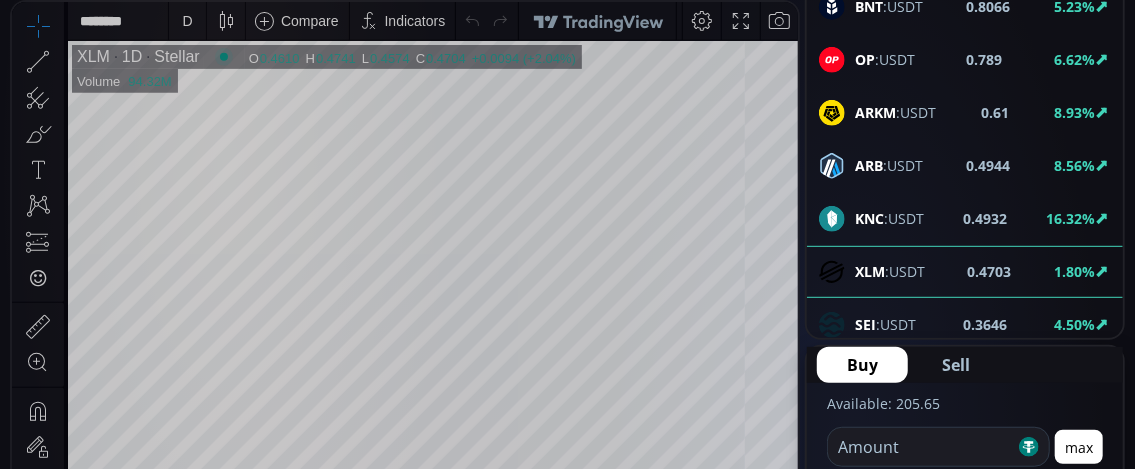 click on "D" at bounding box center [187, 21] 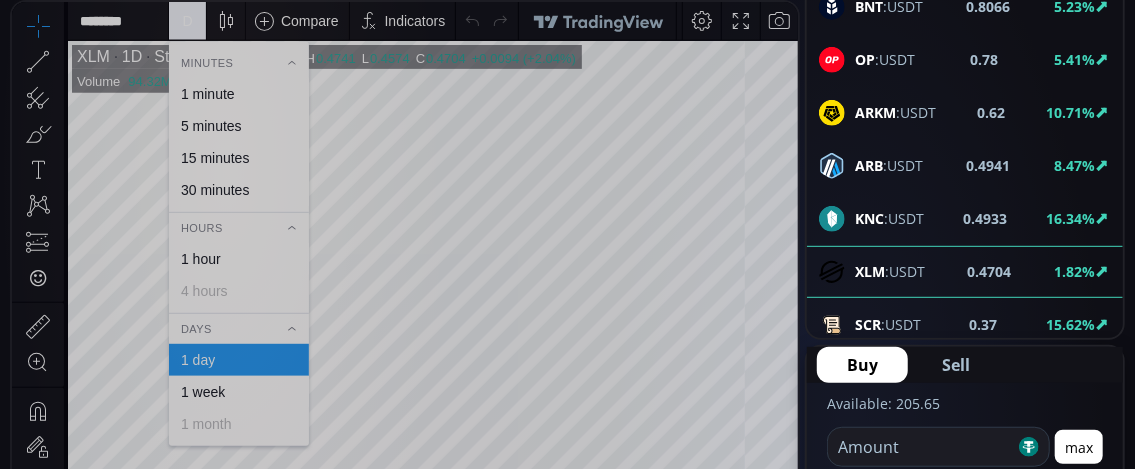 click on "1 minute" at bounding box center (208, 94) 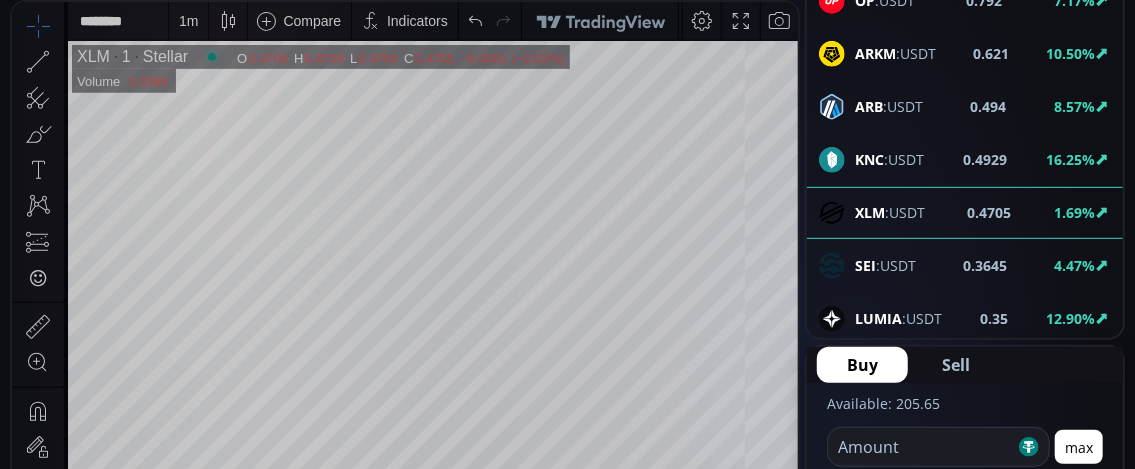 scroll, scrollTop: 1600, scrollLeft: 0, axis: vertical 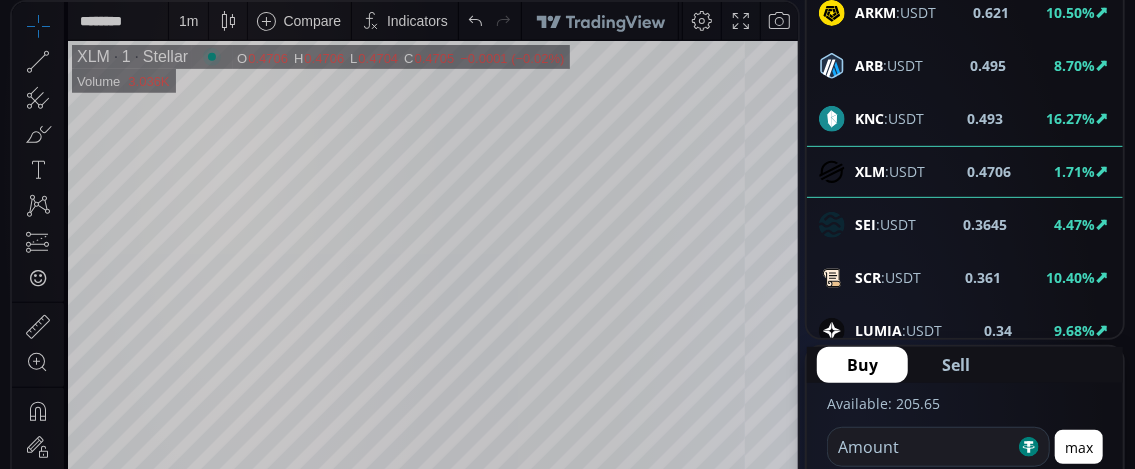 click on "SEI" at bounding box center [865, 224] 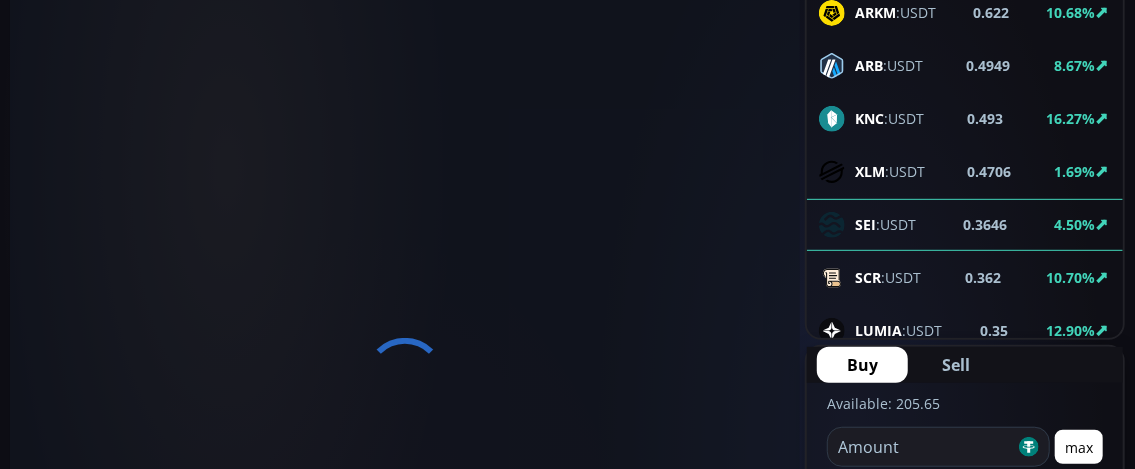 scroll, scrollTop: 0, scrollLeft: 0, axis: both 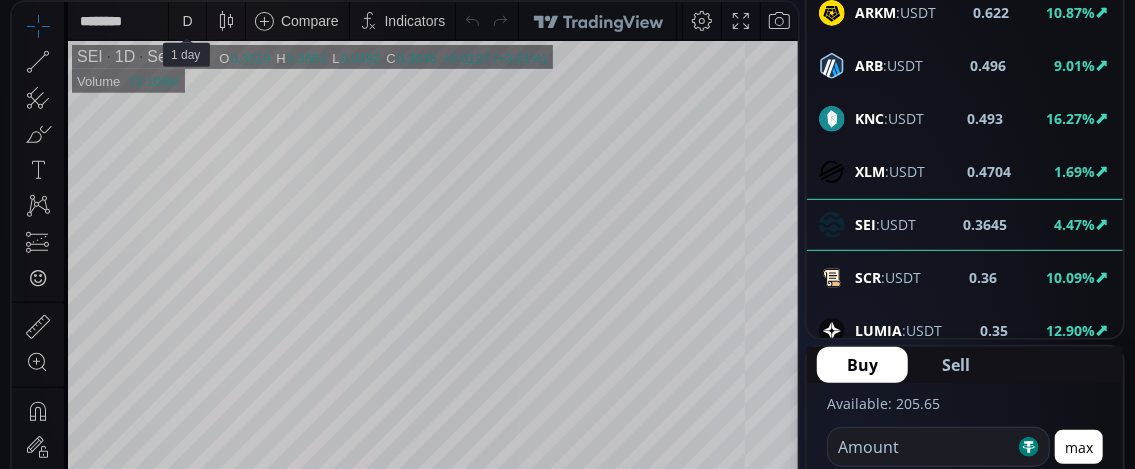 click on "D" at bounding box center [187, 21] 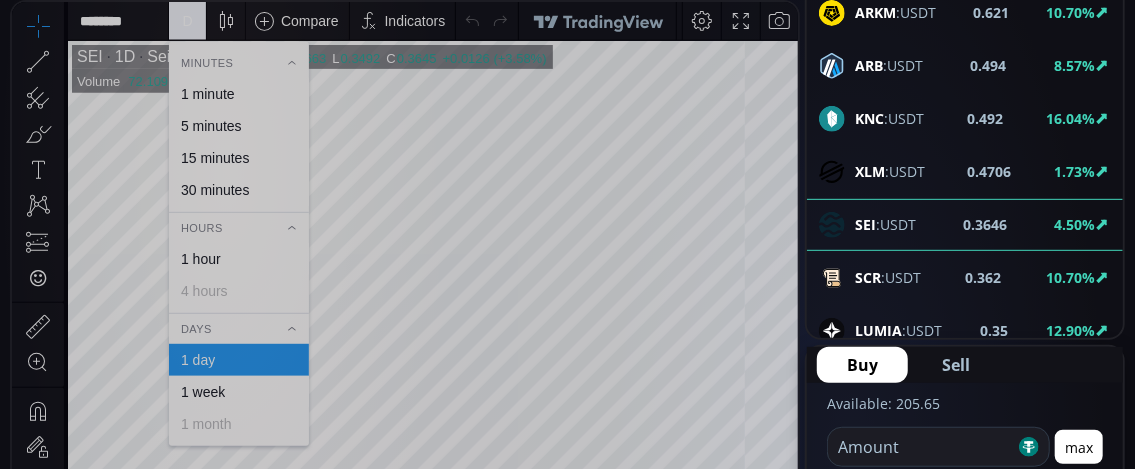 click on "1 minute" at bounding box center (208, 94) 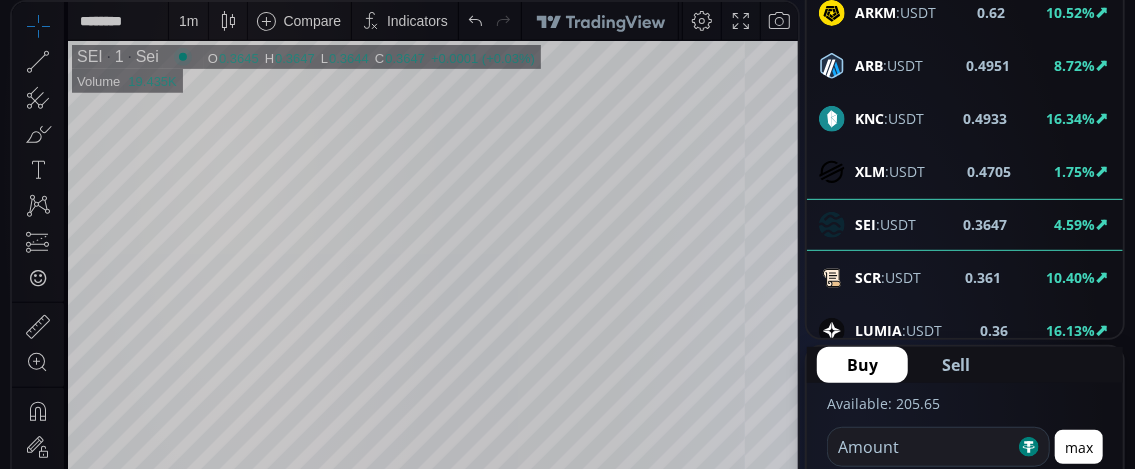 click on "SCR :USDT" 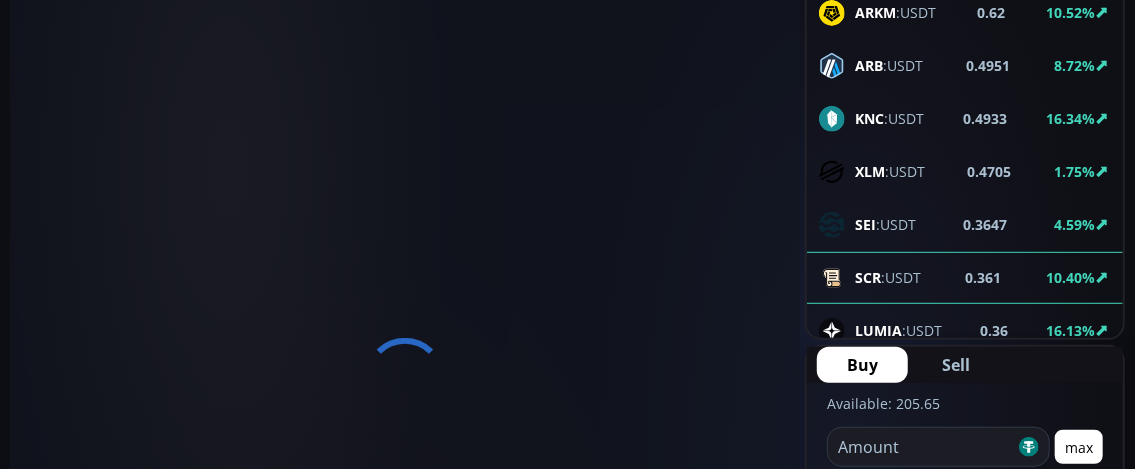 scroll, scrollTop: 0, scrollLeft: 0, axis: both 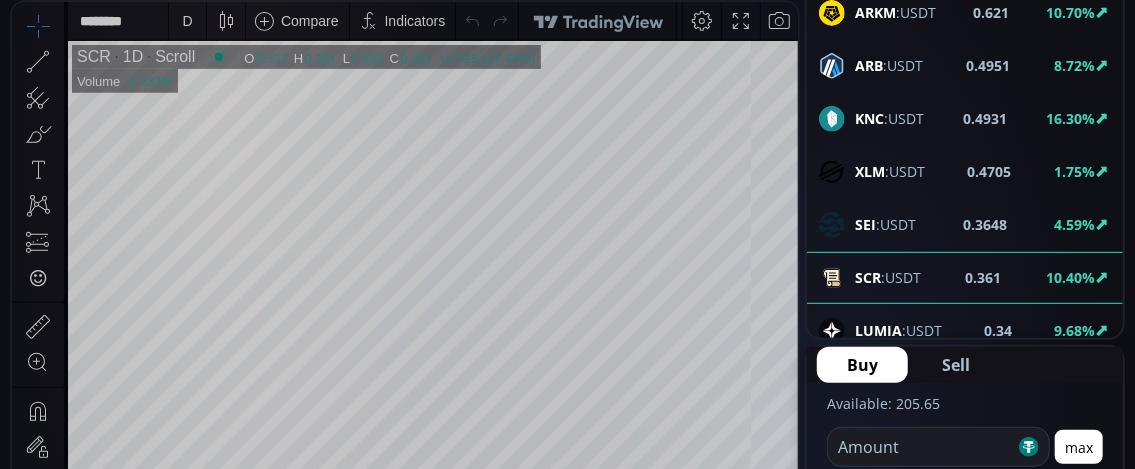 click on "D" at bounding box center (187, 21) 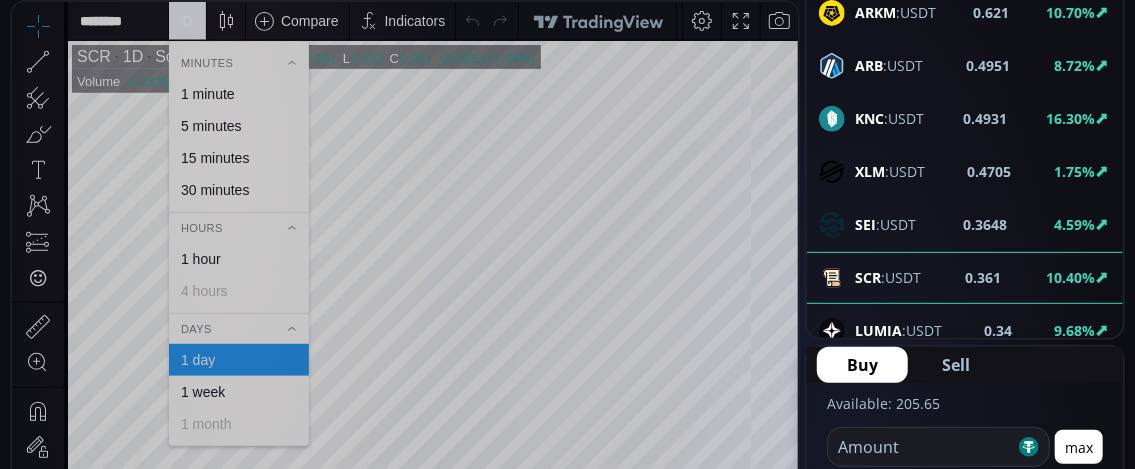 click on "1 minute" at bounding box center (208, 94) 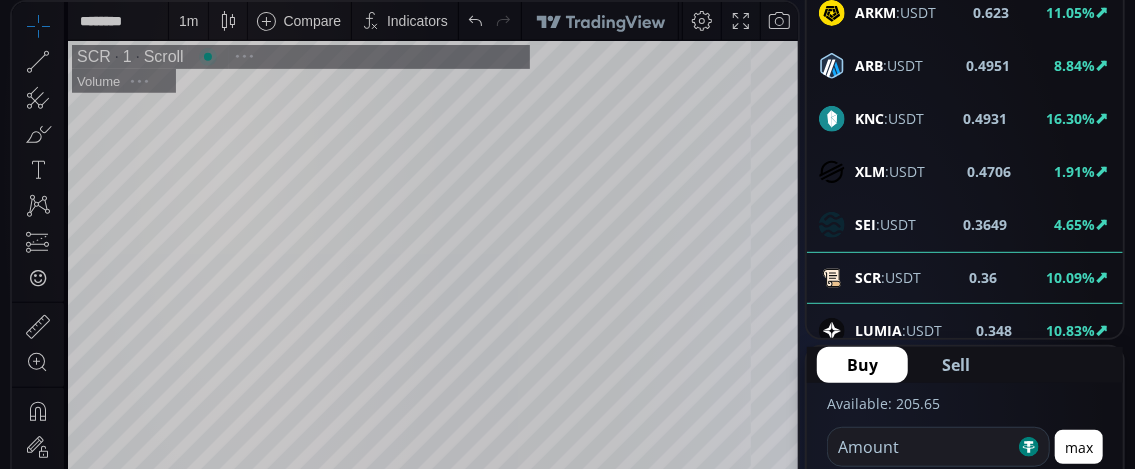 click on "1 m" at bounding box center [188, 21] 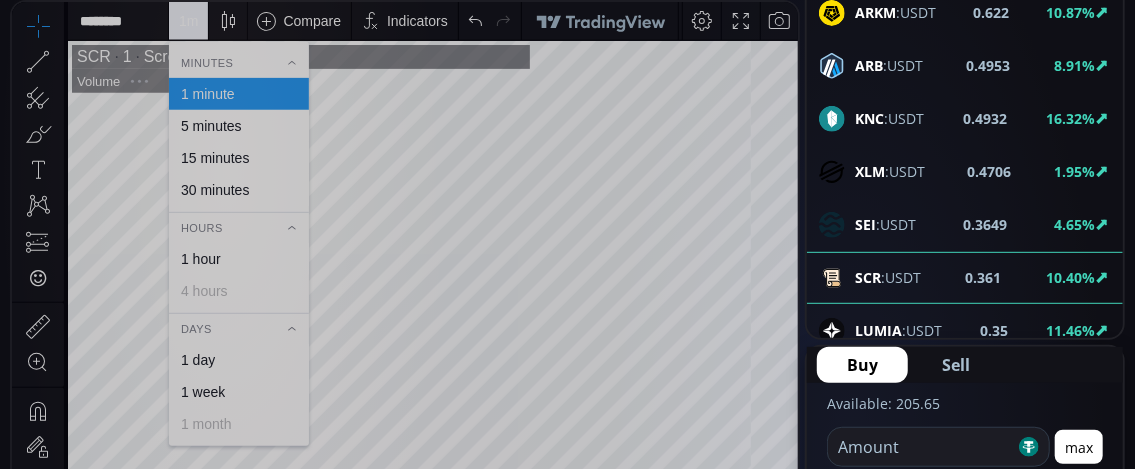 click on "15 minutes" at bounding box center (215, 158) 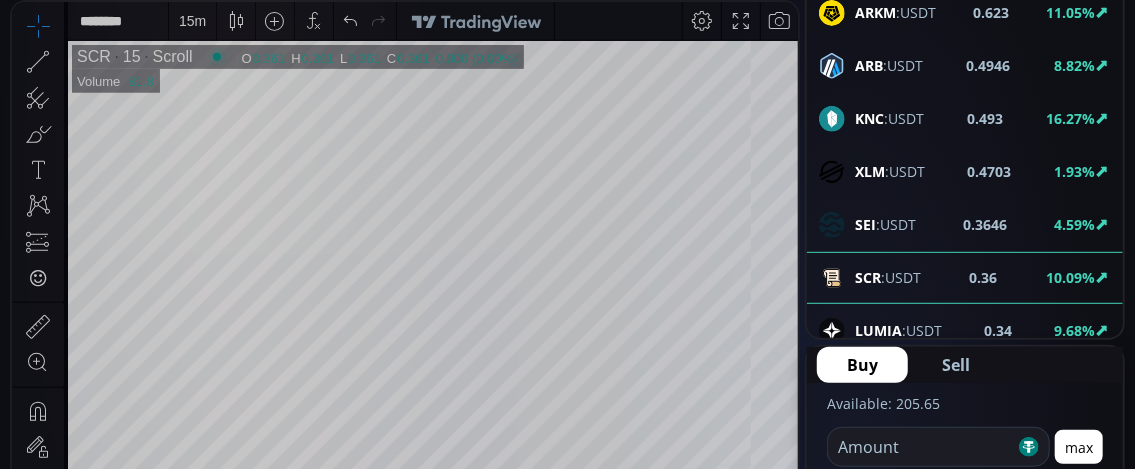 click on "LUMIA :USDT" 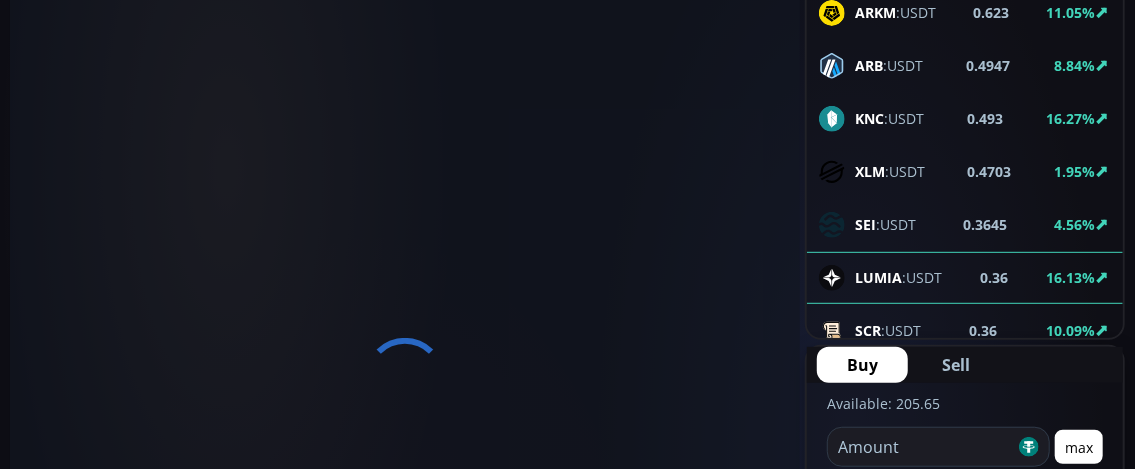 scroll, scrollTop: 0, scrollLeft: 0, axis: both 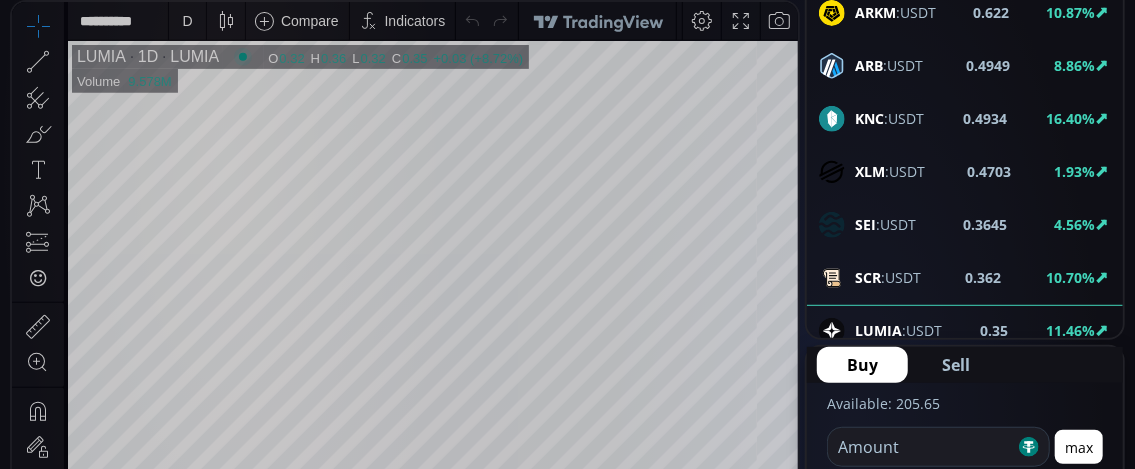 click on "D" at bounding box center [187, 21] 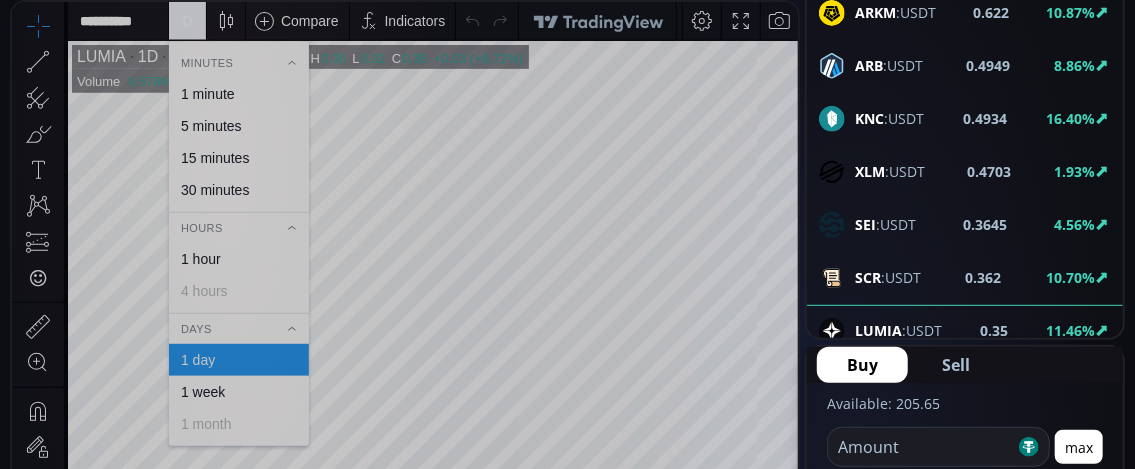 click on "1 minute" at bounding box center (239, 94) 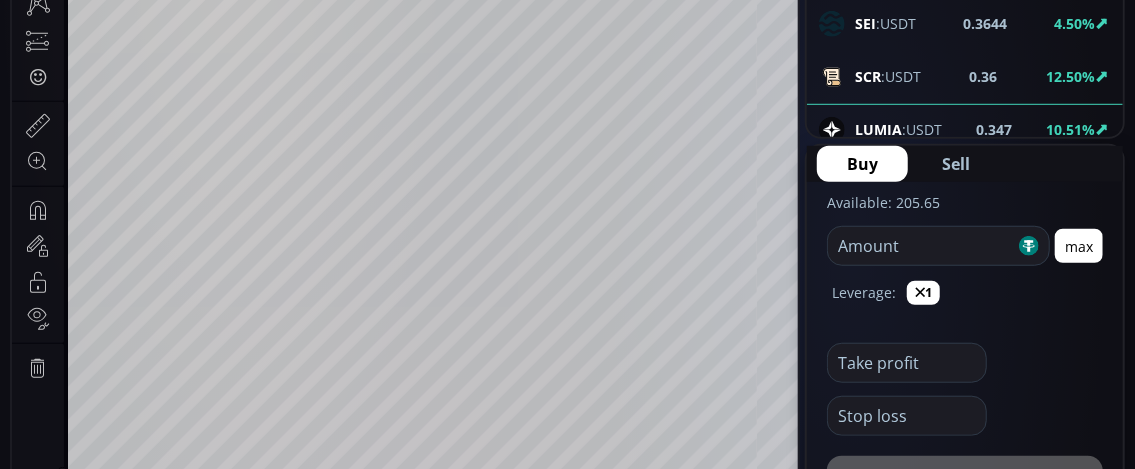 scroll, scrollTop: 700, scrollLeft: 0, axis: vertical 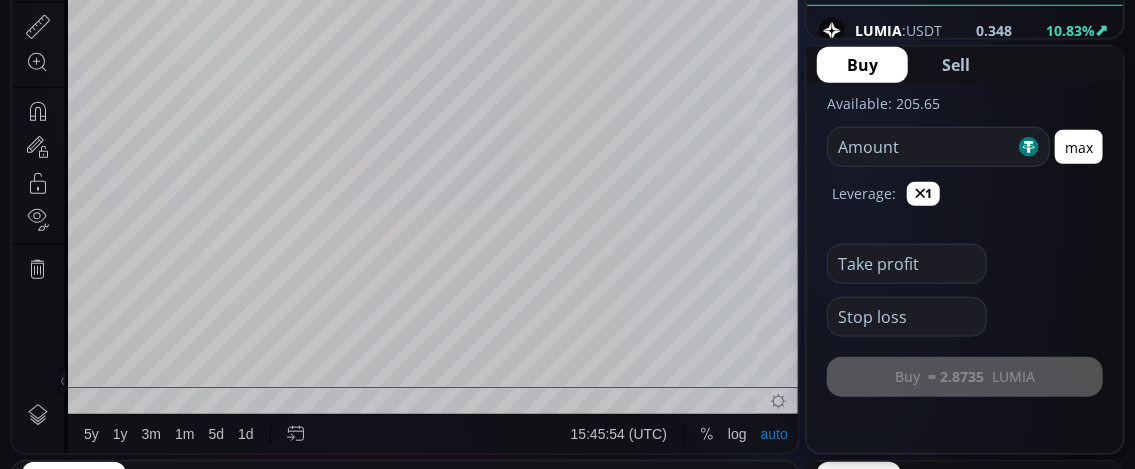 click at bounding box center (921, 147) 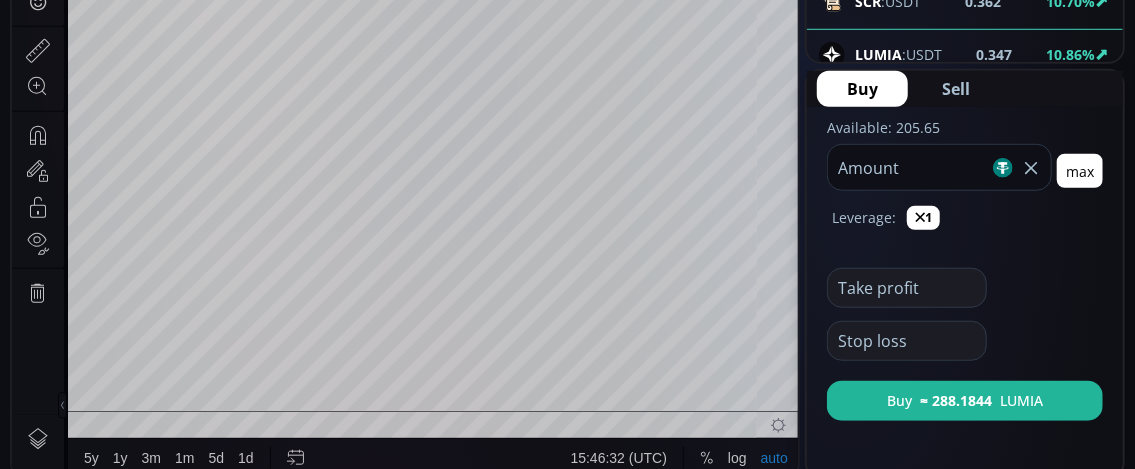 scroll, scrollTop: 700, scrollLeft: 0, axis: vertical 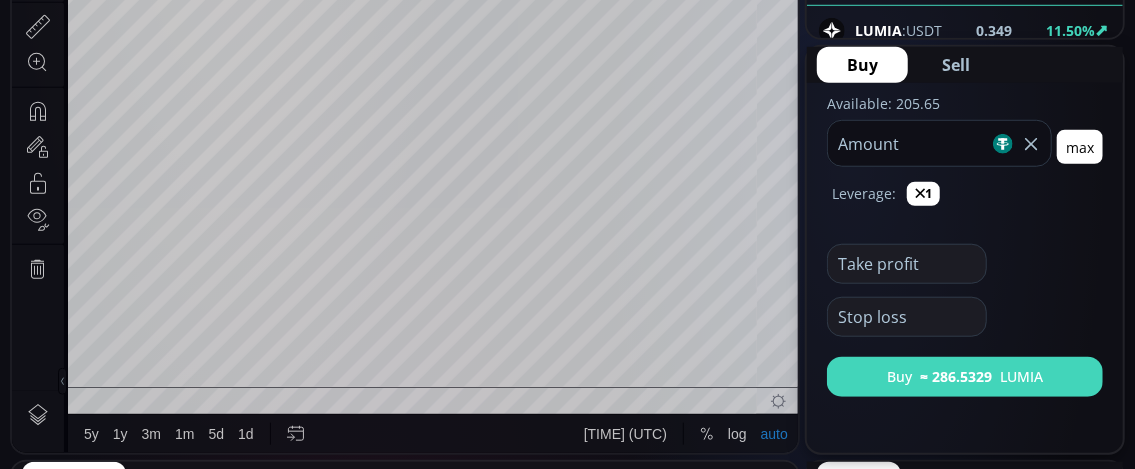 type on "***" 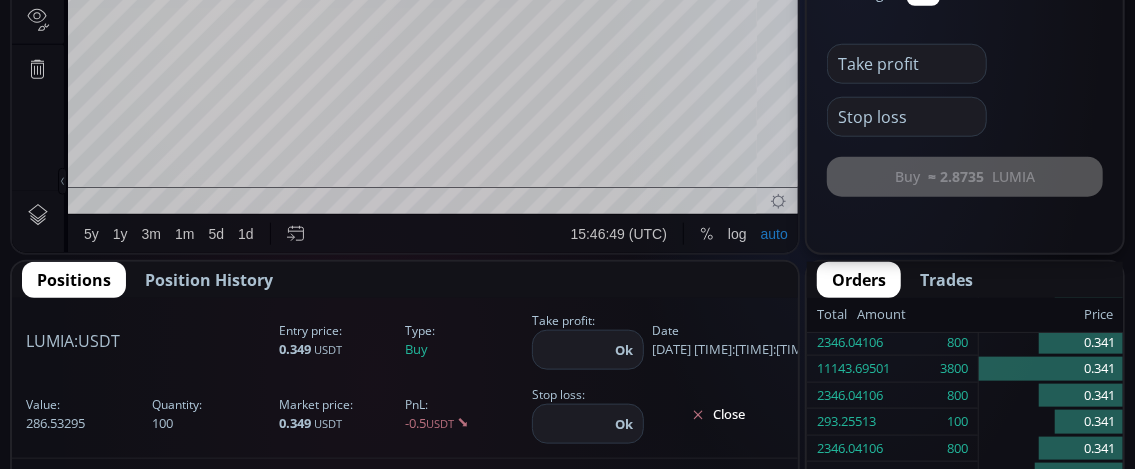 scroll, scrollTop: 1000, scrollLeft: 0, axis: vertical 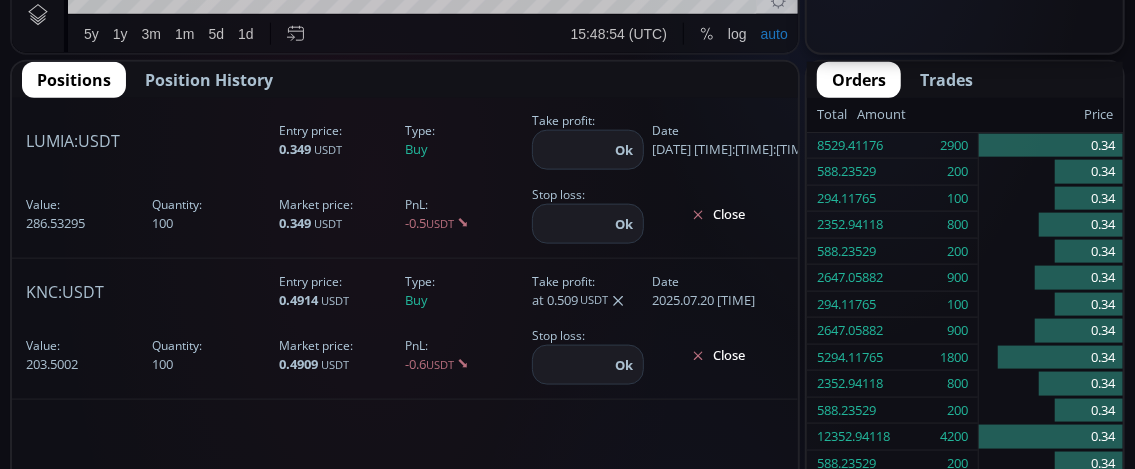 click at bounding box center [571, 150] 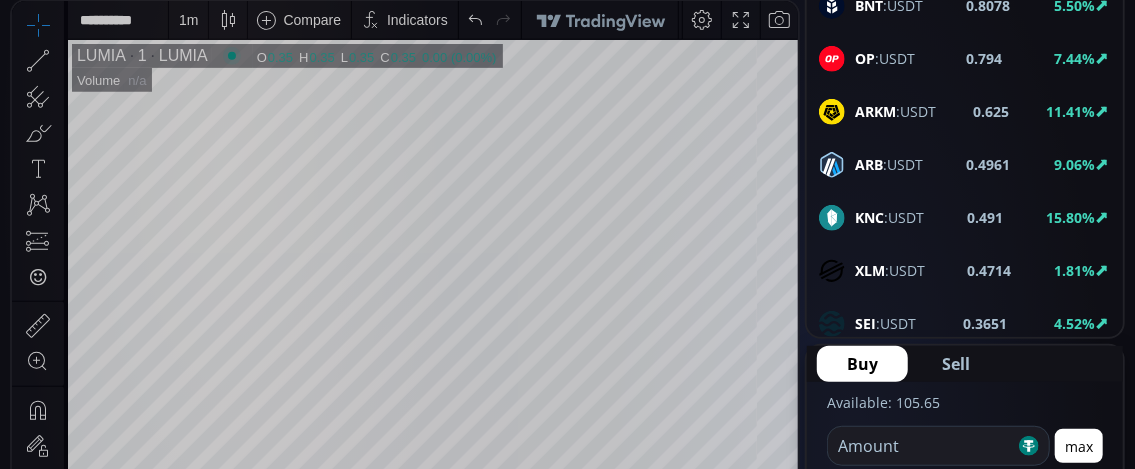 scroll, scrollTop: 400, scrollLeft: 0, axis: vertical 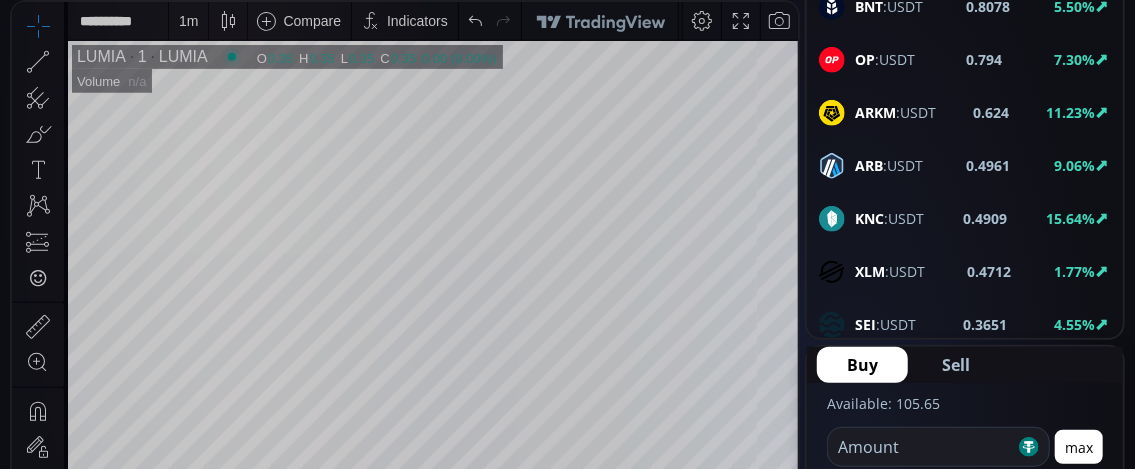 type on "*****" 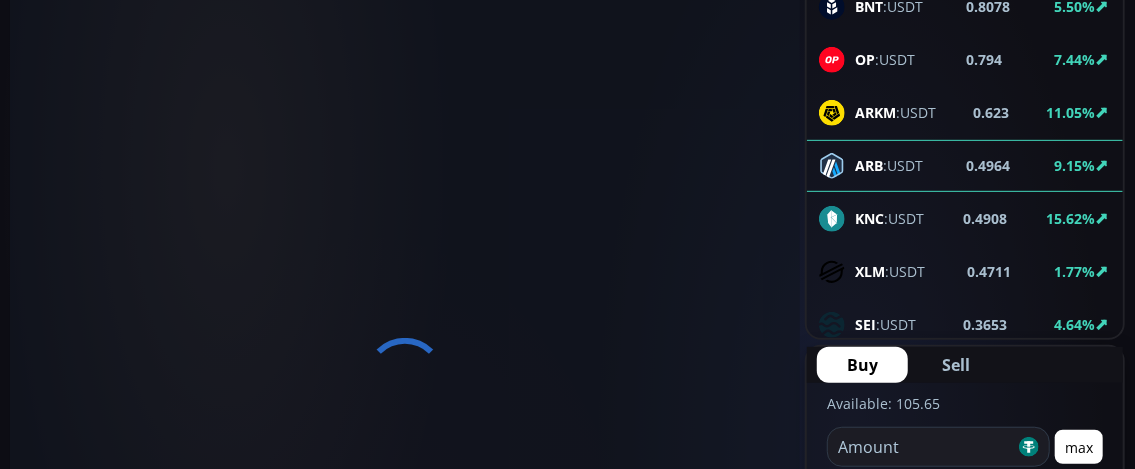 scroll, scrollTop: 0, scrollLeft: 0, axis: both 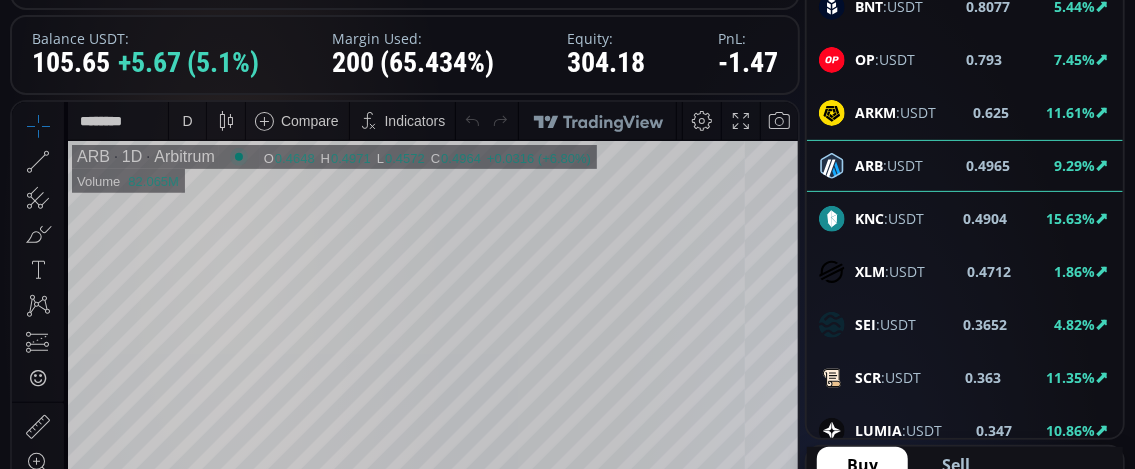 click on "D" at bounding box center (187, 120) 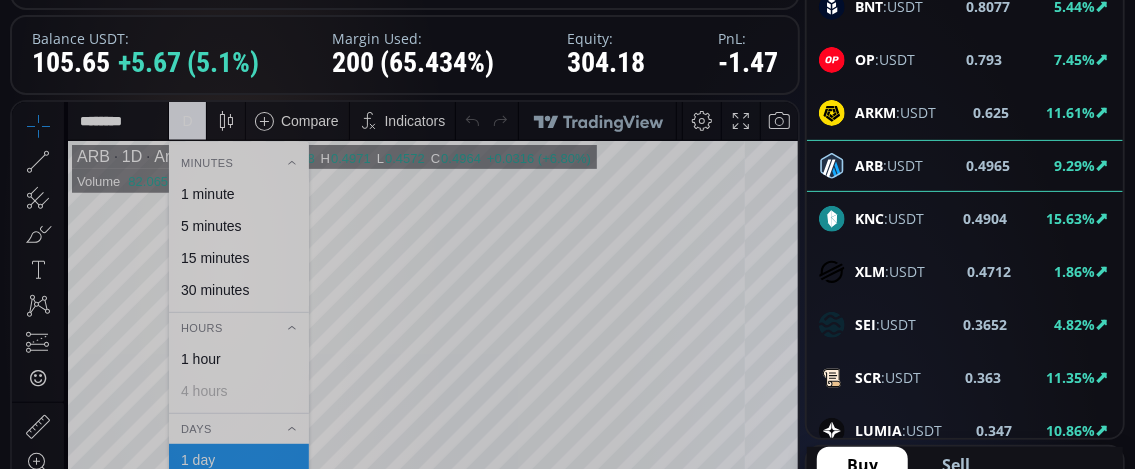 click on "1 minute" at bounding box center (208, 193) 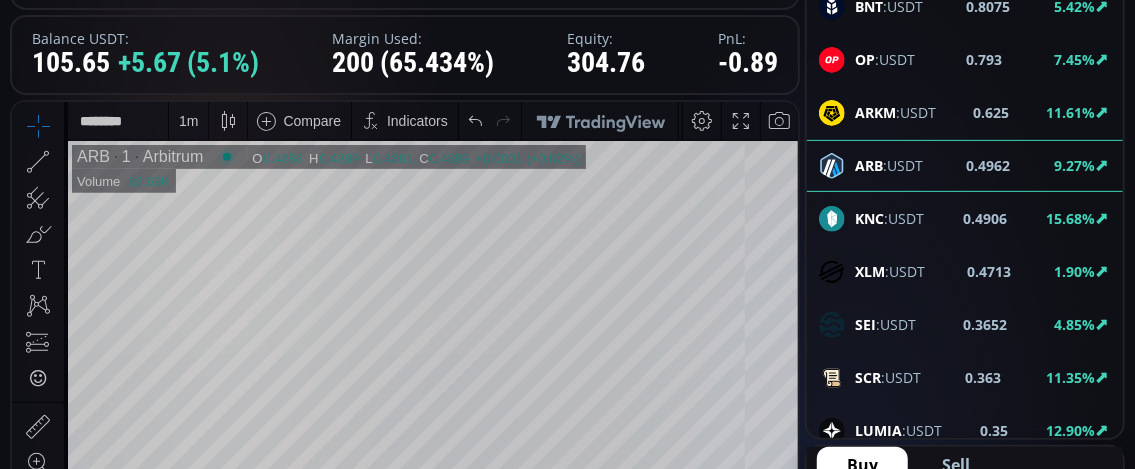 scroll, scrollTop: 1652, scrollLeft: 0, axis: vertical 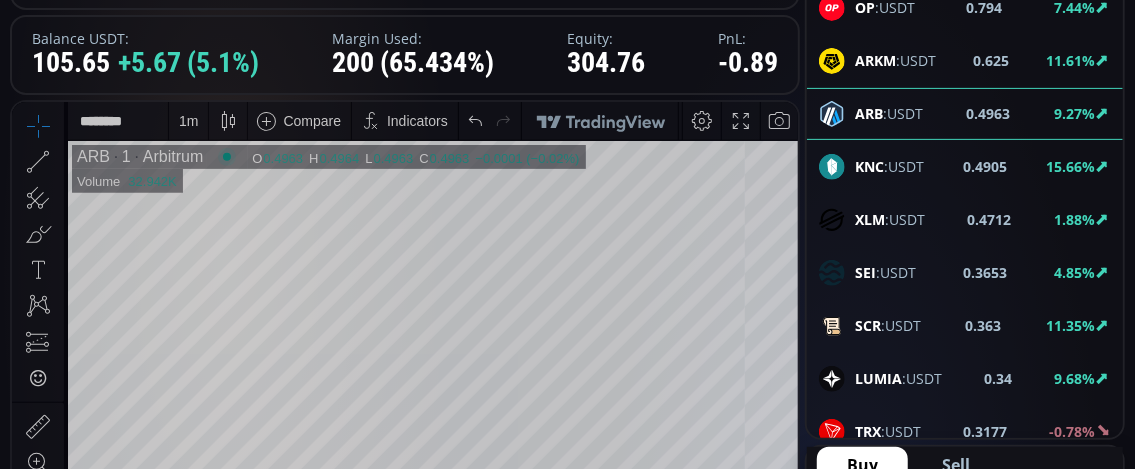 click on "1 m" at bounding box center [188, 120] 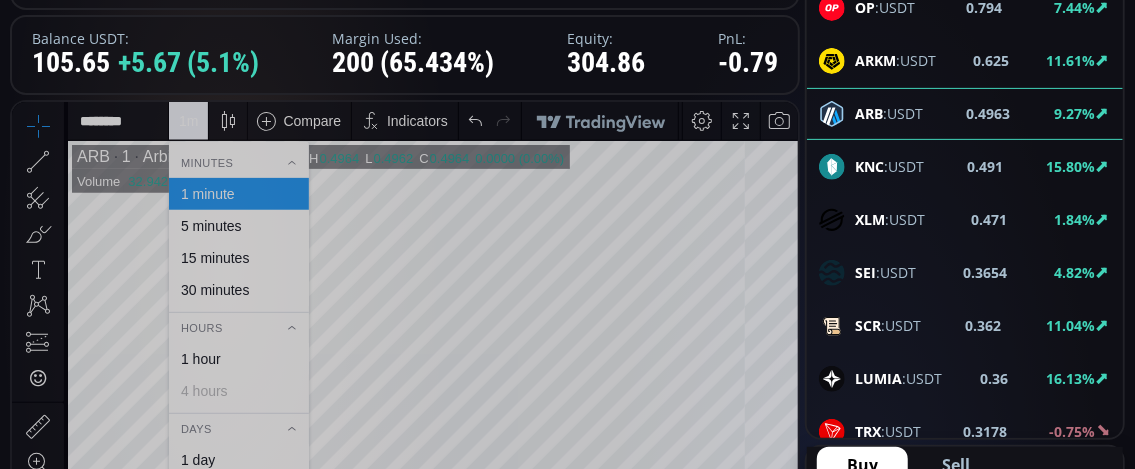 click on "15 minutes" at bounding box center (215, 257) 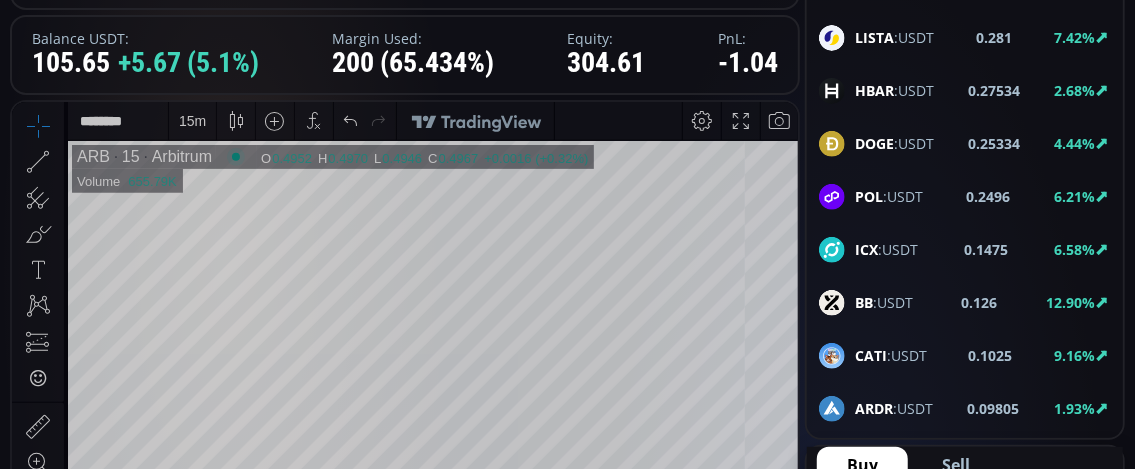 scroll, scrollTop: 2252, scrollLeft: 0, axis: vertical 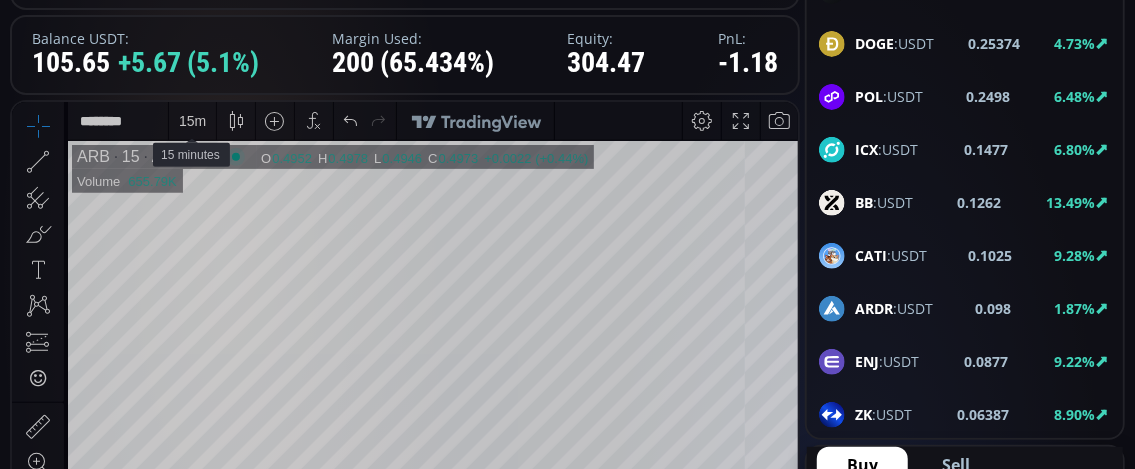 click on "15 m" at bounding box center (192, 120) 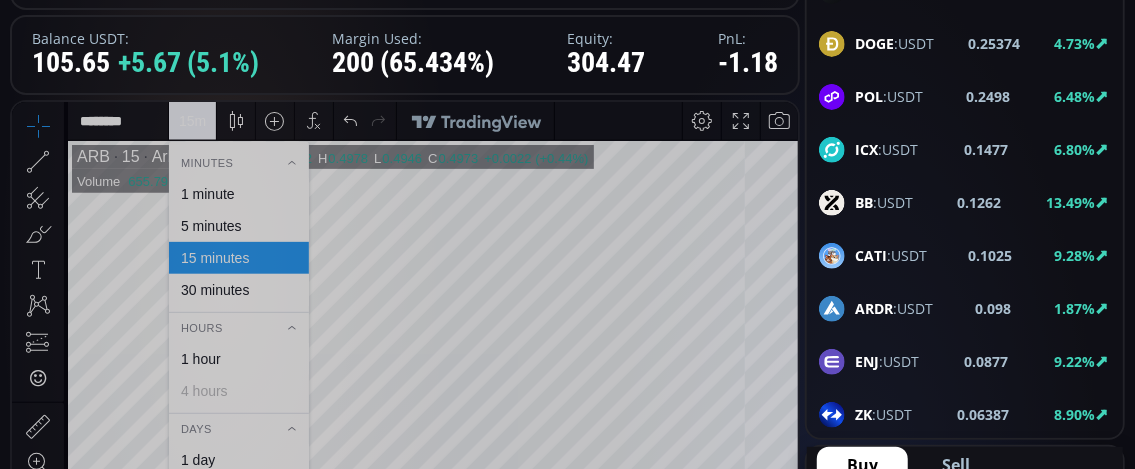 click on "1 minute" at bounding box center (208, 193) 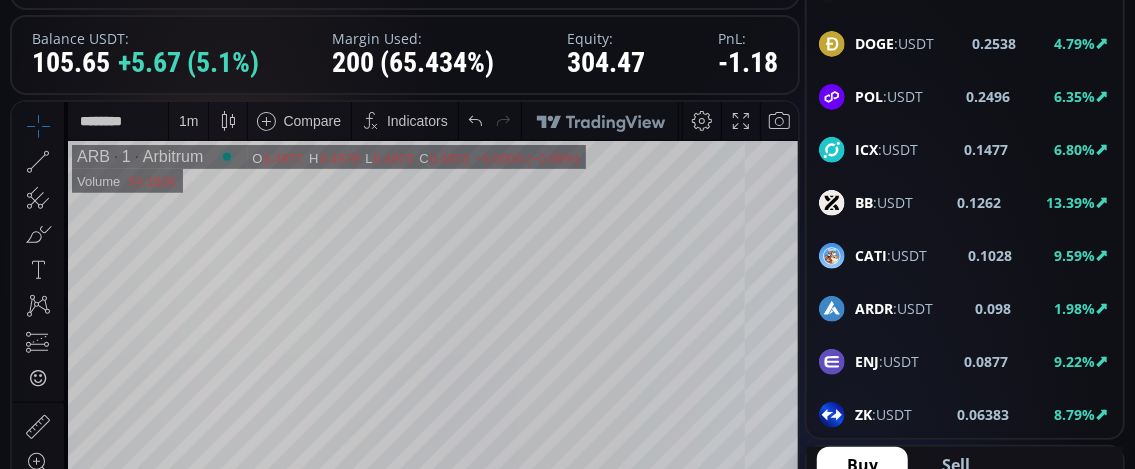 click on "Sell" at bounding box center (956, 465) 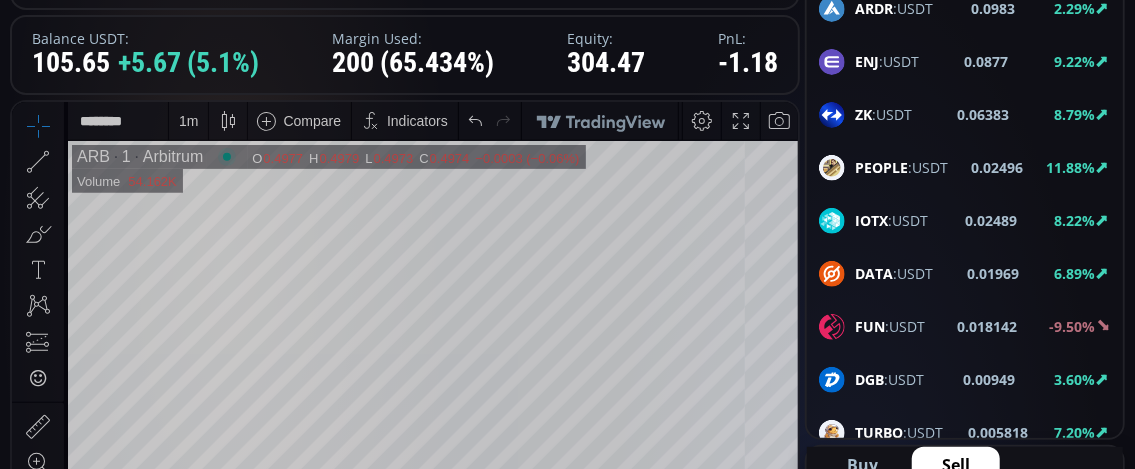 scroll, scrollTop: 2652, scrollLeft: 0, axis: vertical 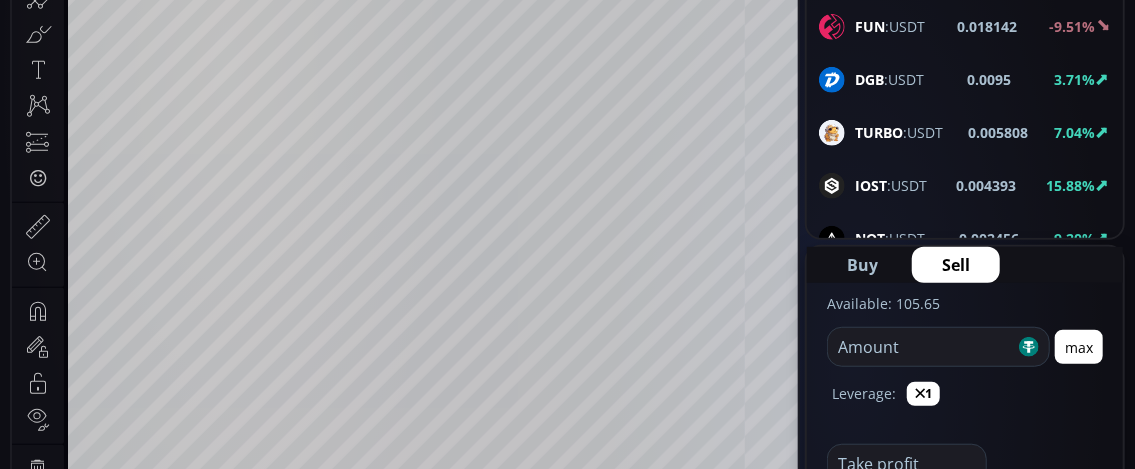 click at bounding box center [921, 347] 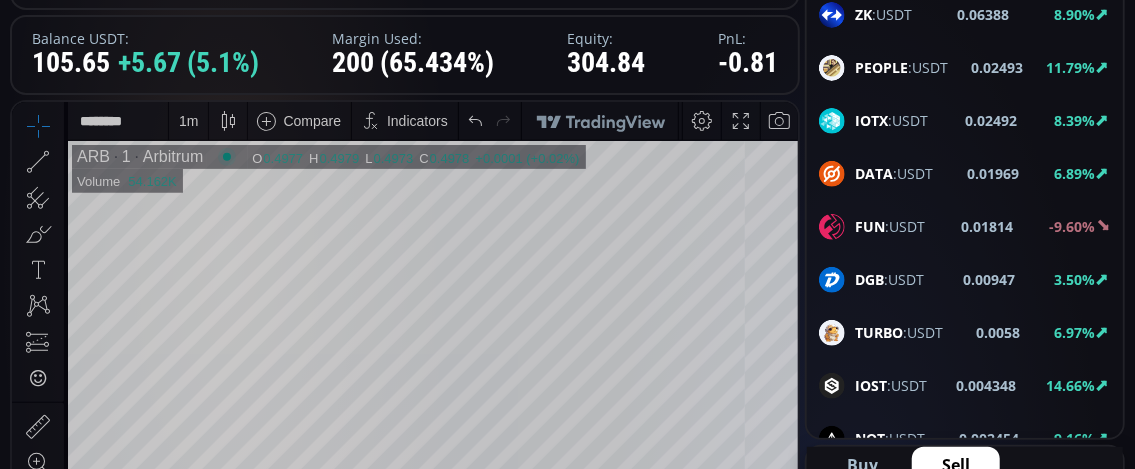 scroll, scrollTop: 300, scrollLeft: 0, axis: vertical 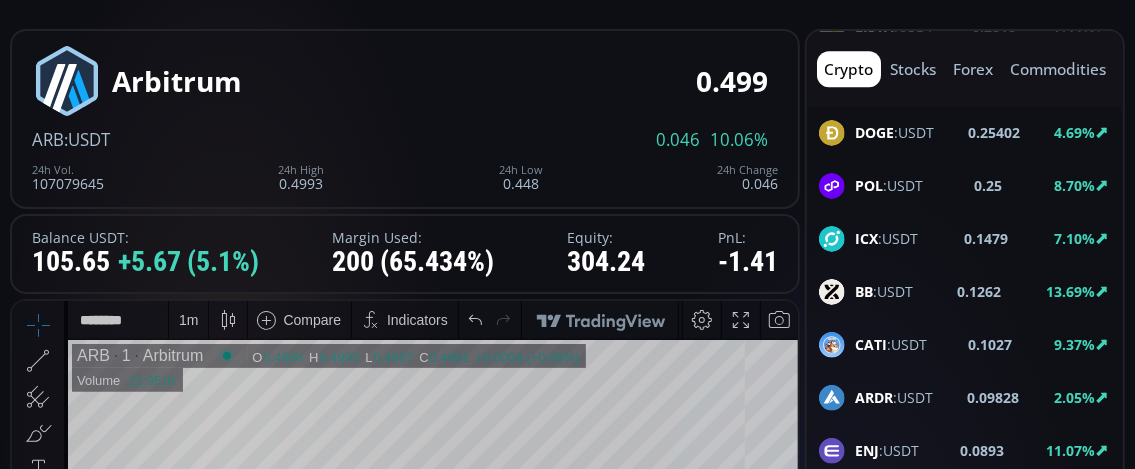 type on "***" 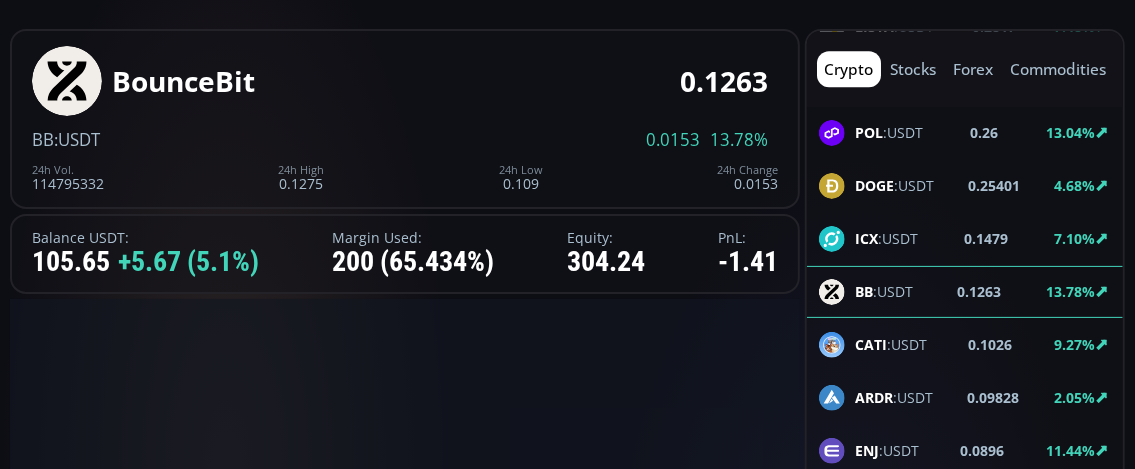 scroll, scrollTop: 0, scrollLeft: 0, axis: both 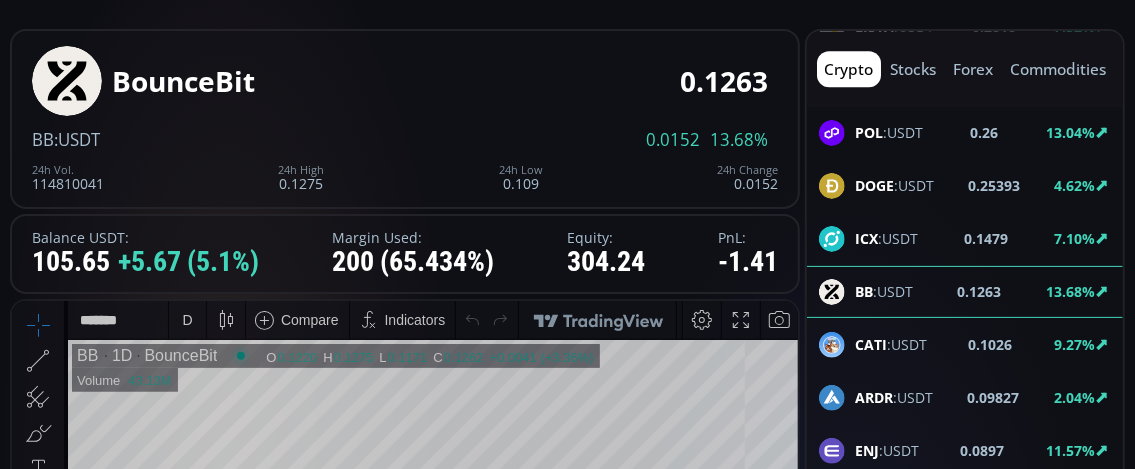 click on "D" at bounding box center (187, 319) 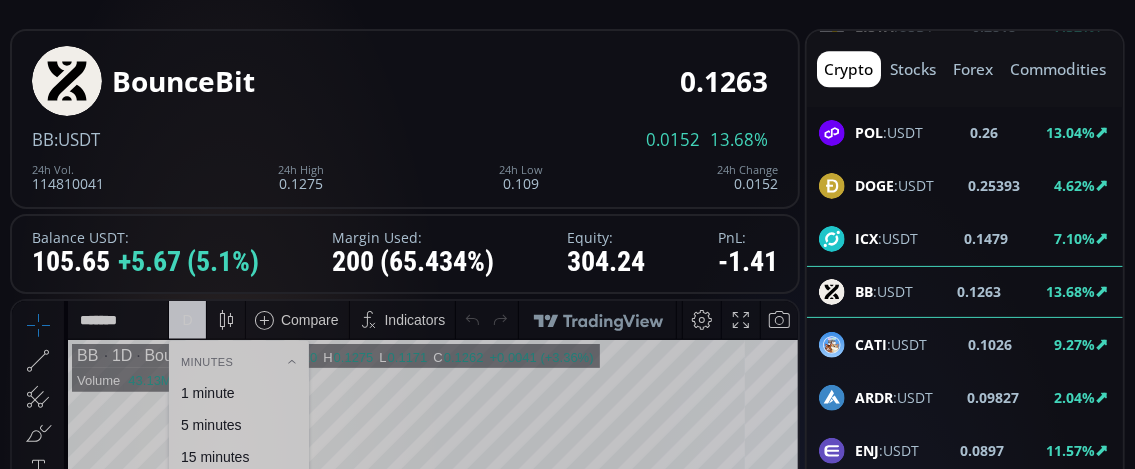 click on "1 minute" at bounding box center (208, 392) 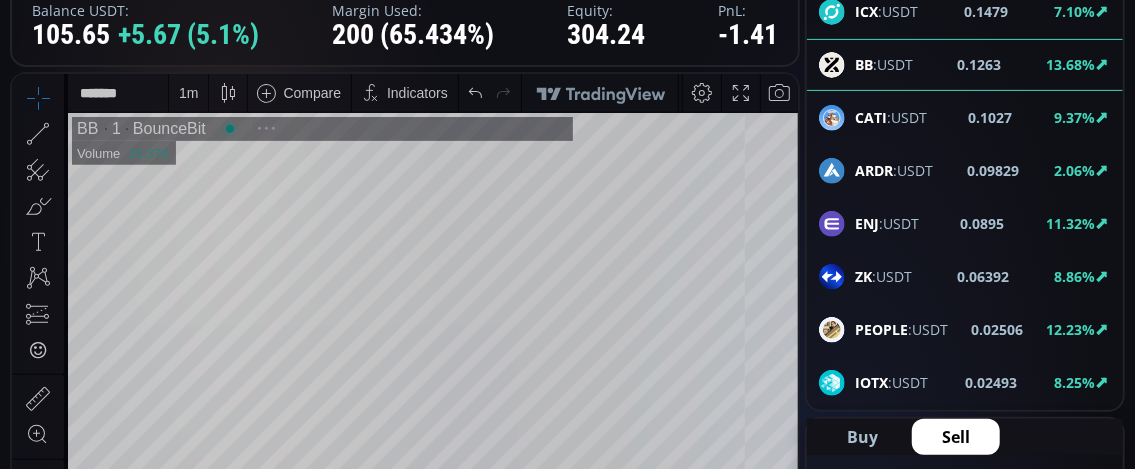 scroll, scrollTop: 401, scrollLeft: 0, axis: vertical 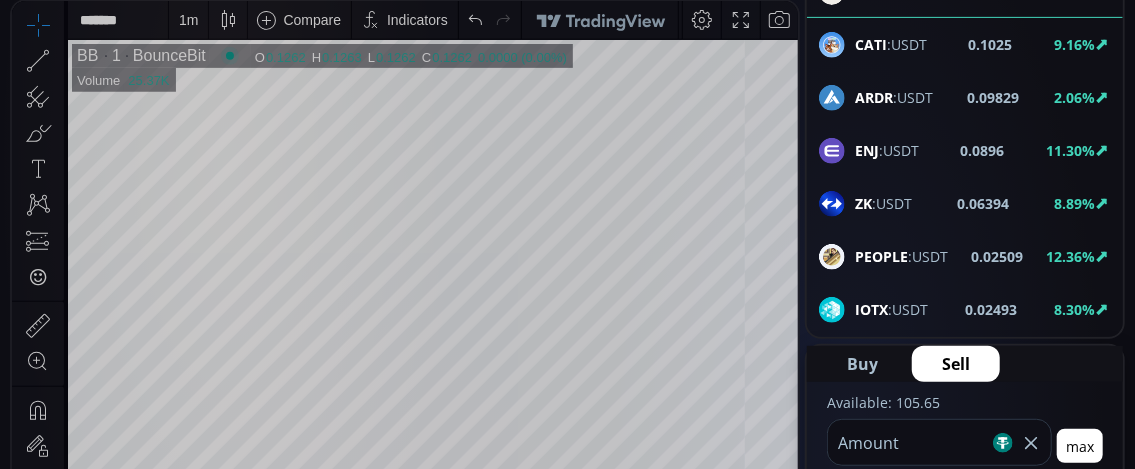 click on "1 m" at bounding box center (188, 20) 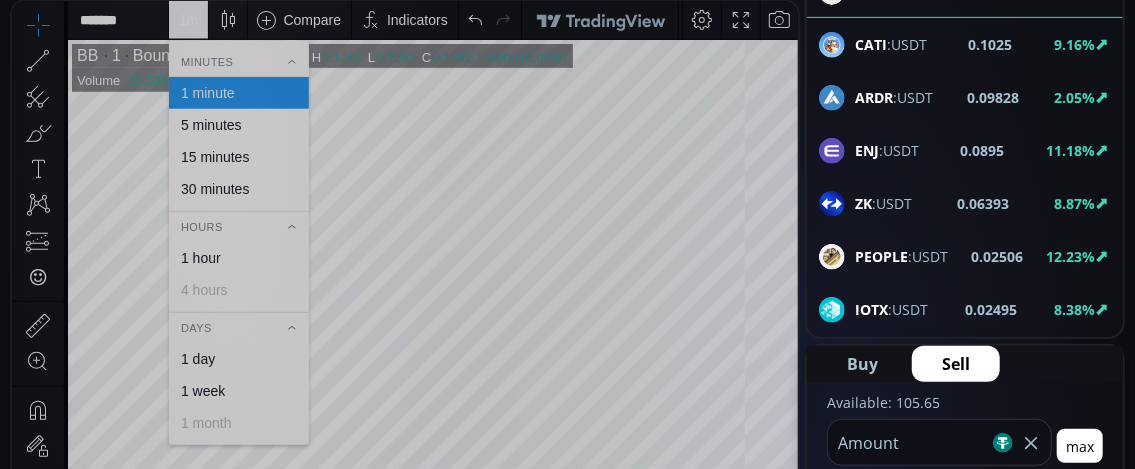 click on "30 minutes" at bounding box center [215, 189] 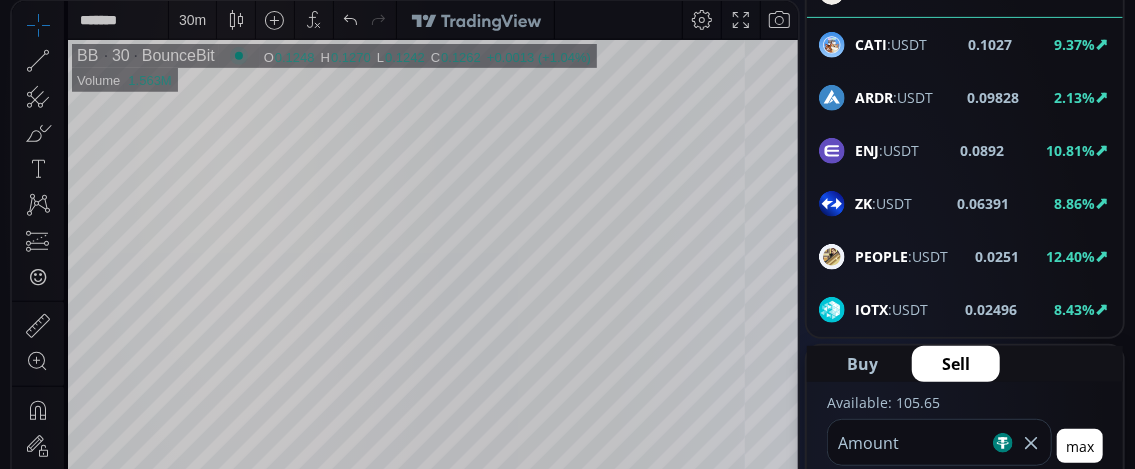 click on "30 m" at bounding box center [192, 20] 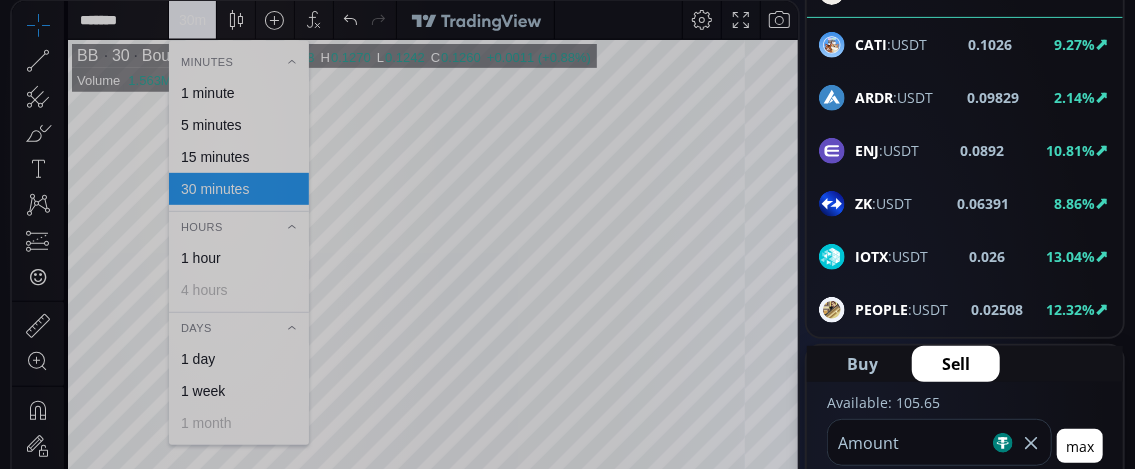 click on "1 minute" at bounding box center [208, 93] 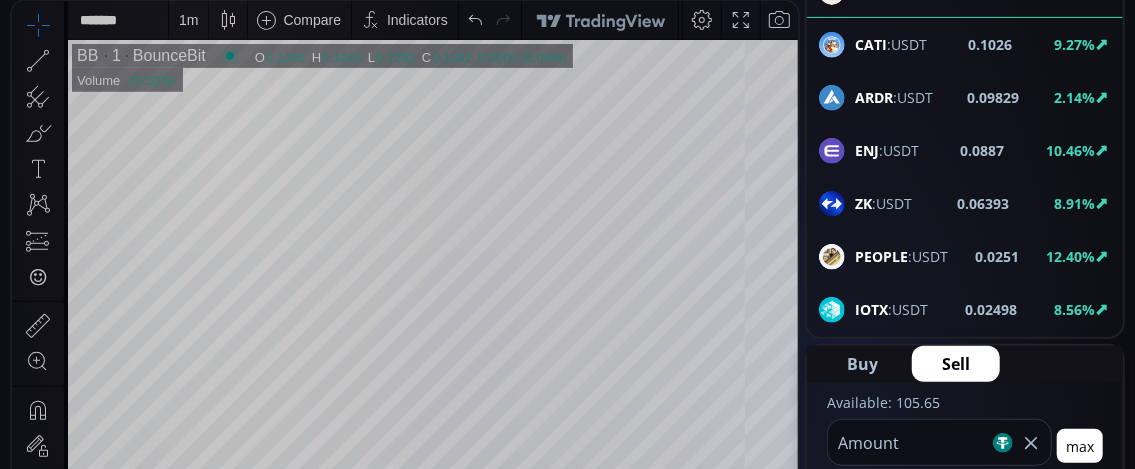 click on "1 m" at bounding box center [188, 20] 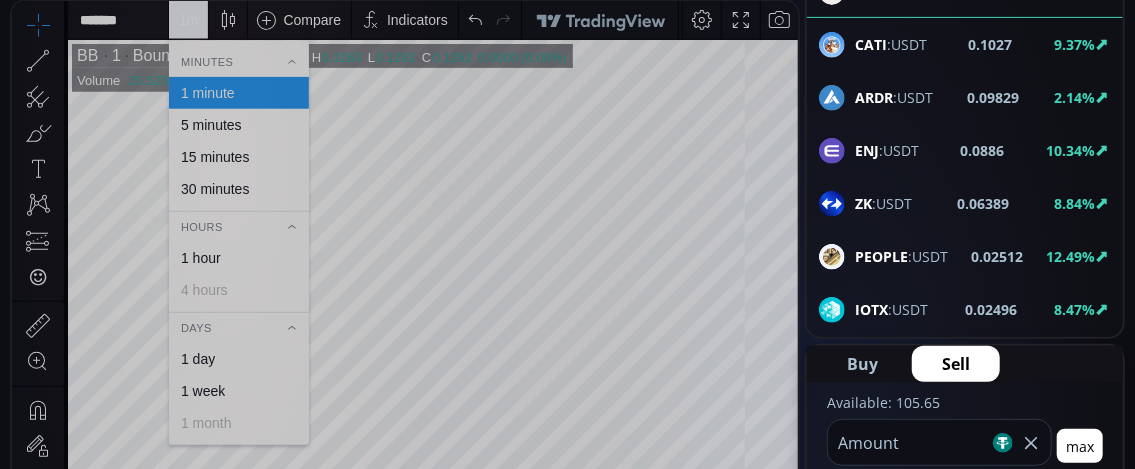 click on "1 day" at bounding box center (198, 359) 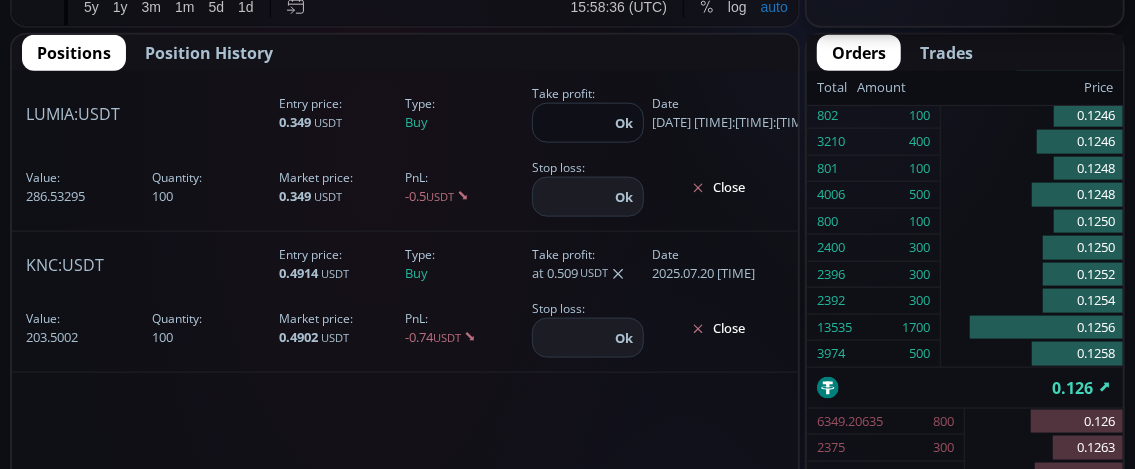 scroll, scrollTop: 1100, scrollLeft: 0, axis: vertical 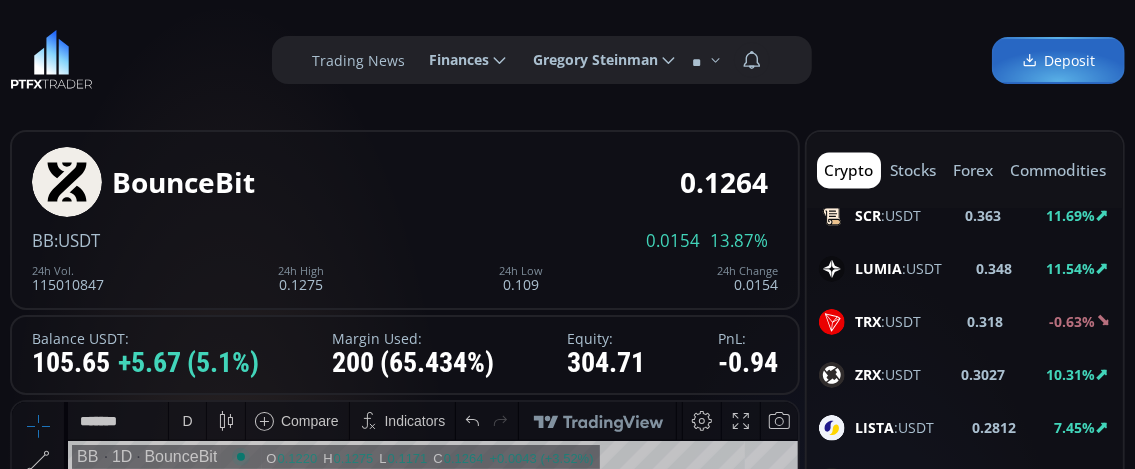 click on "TRX" at bounding box center [868, 321] 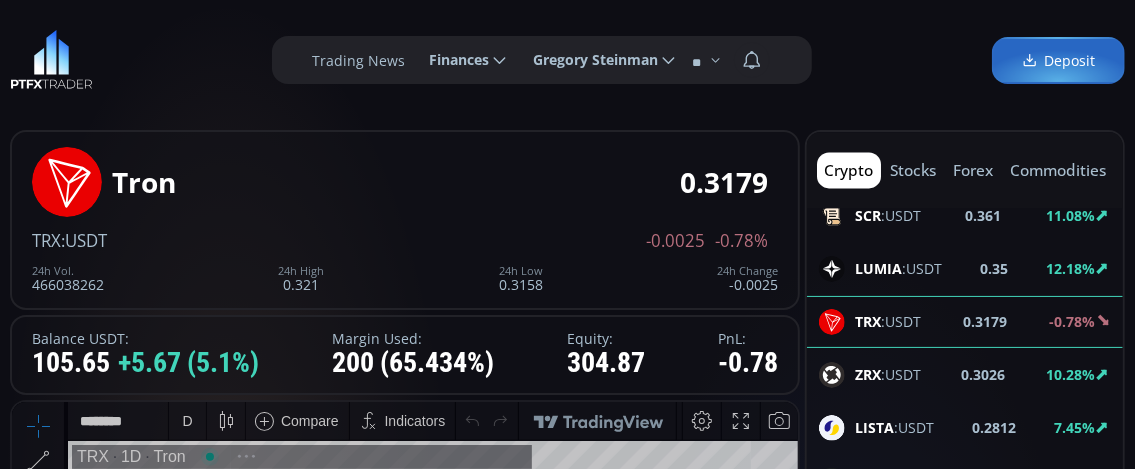 scroll, scrollTop: 132, scrollLeft: 0, axis: vertical 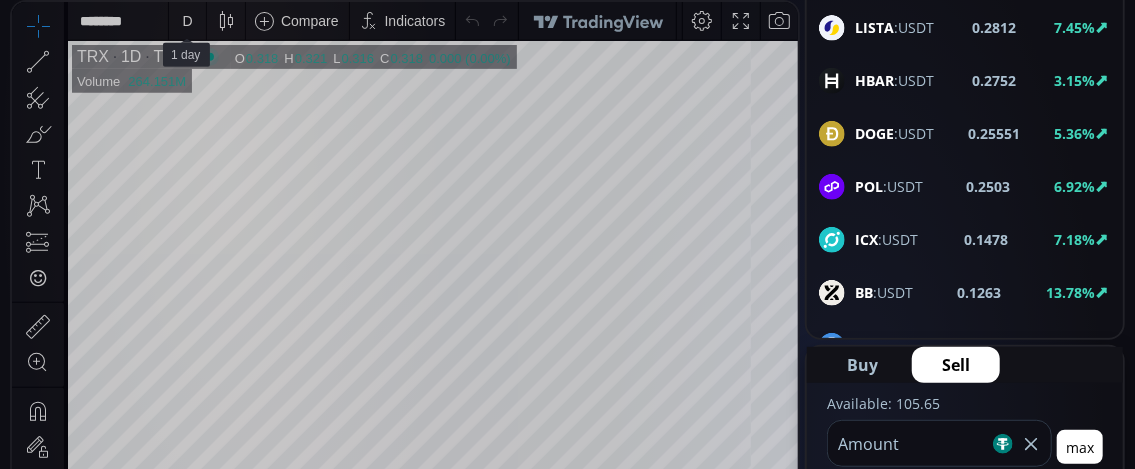 click on "D" at bounding box center (187, 21) 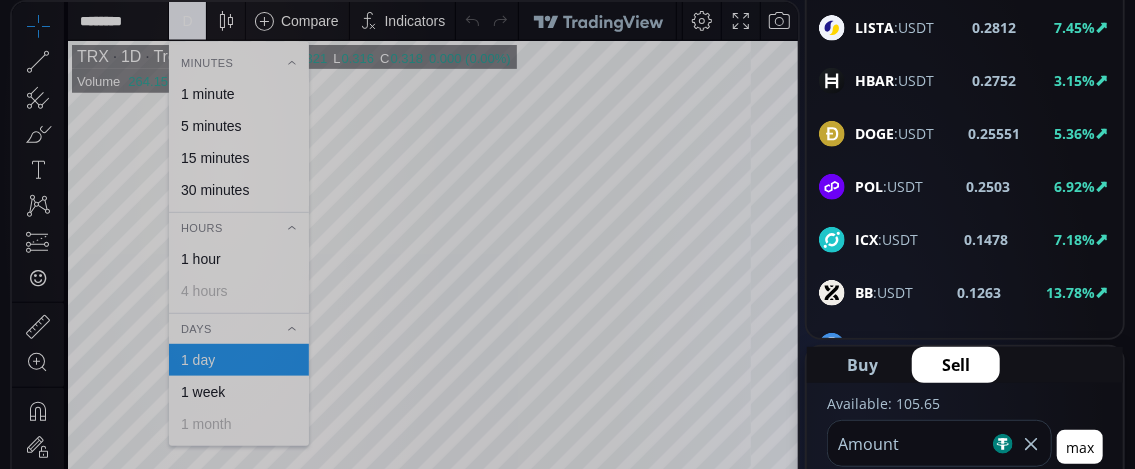 click on "1 minute" at bounding box center (208, 94) 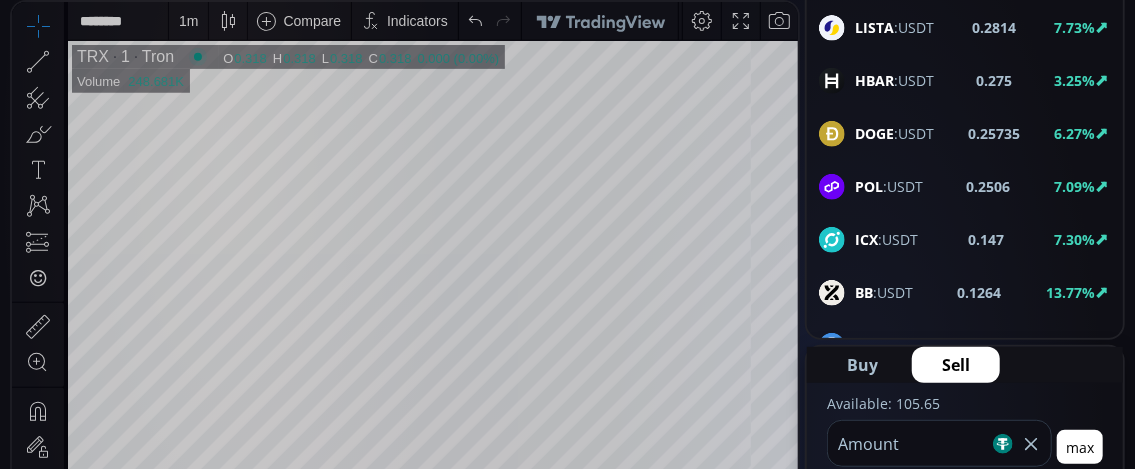 click on "BB :USDT" 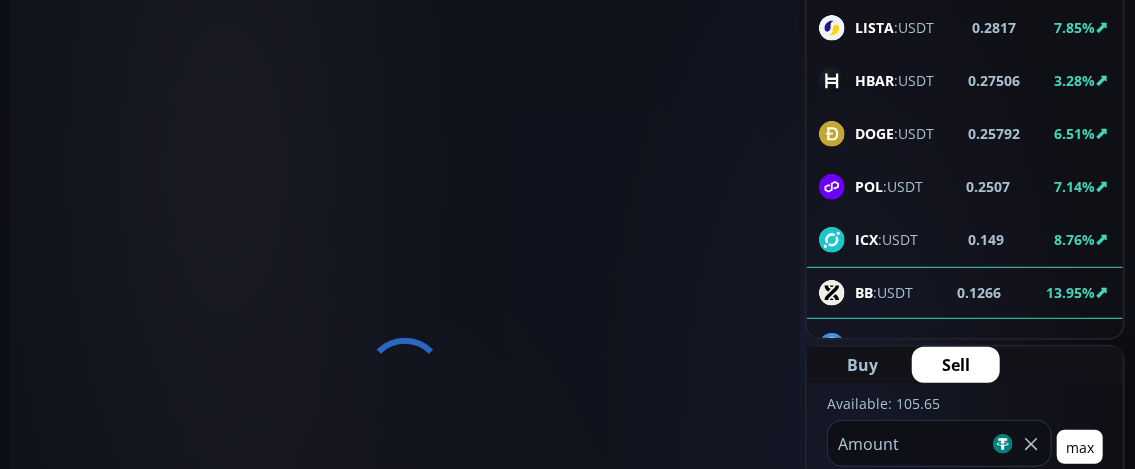 scroll, scrollTop: 0, scrollLeft: 0, axis: both 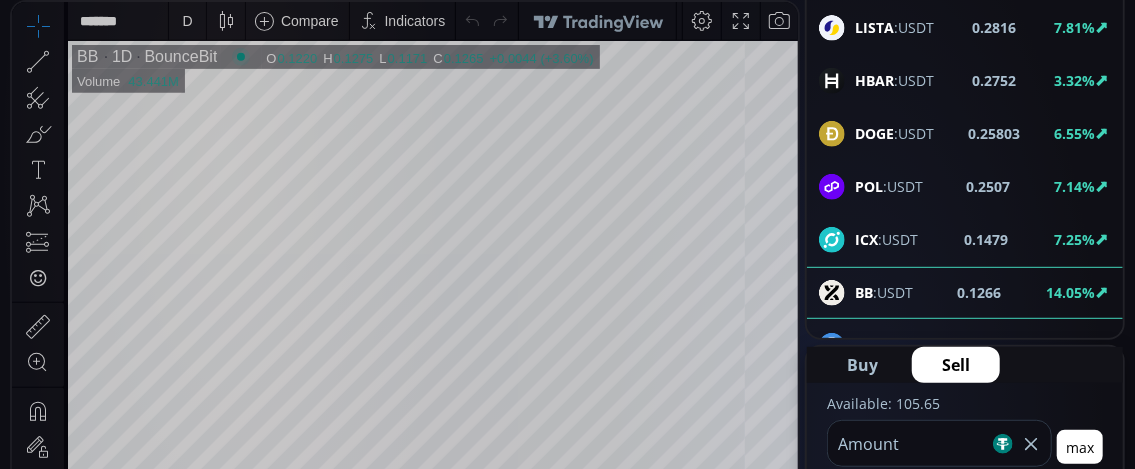 click on "D" at bounding box center (187, 21) 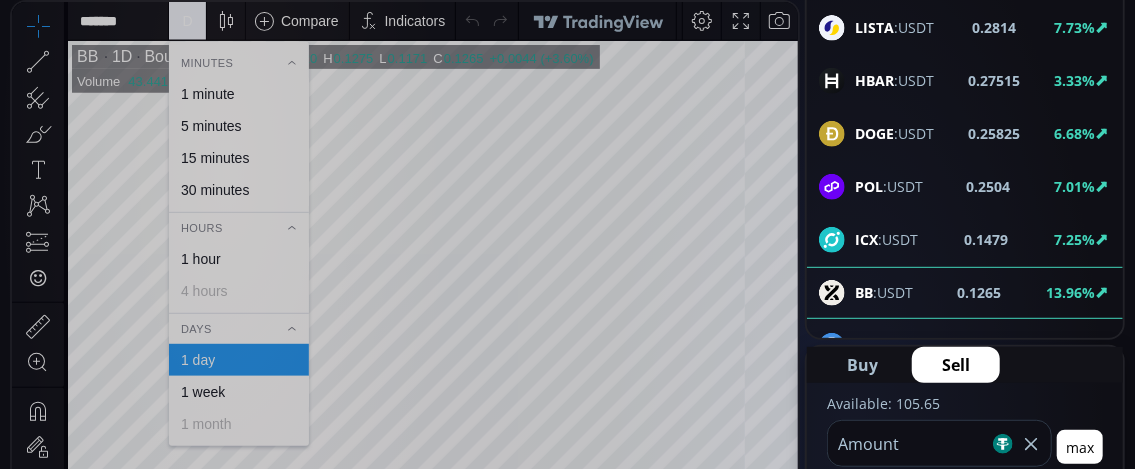 click on "1 minute" at bounding box center [208, 94] 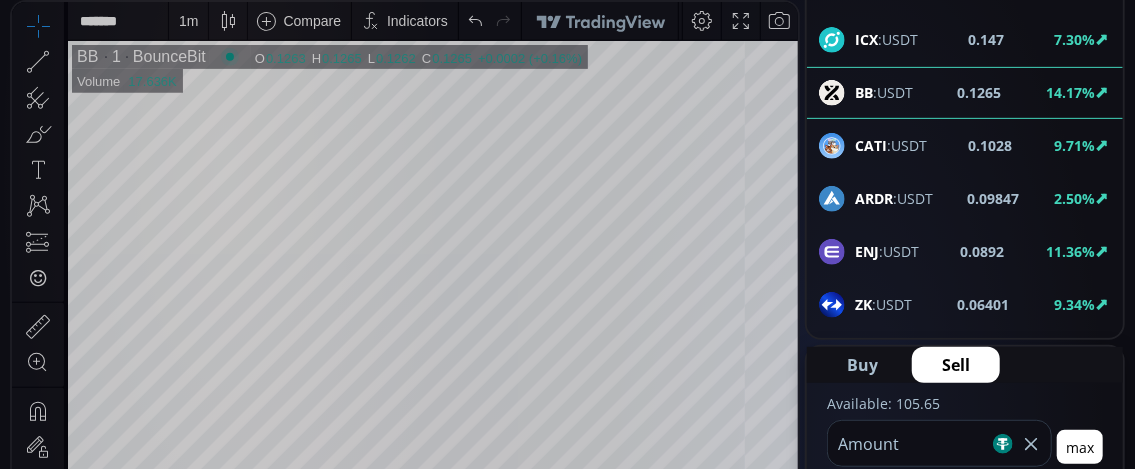 scroll, scrollTop: 2362, scrollLeft: 0, axis: vertical 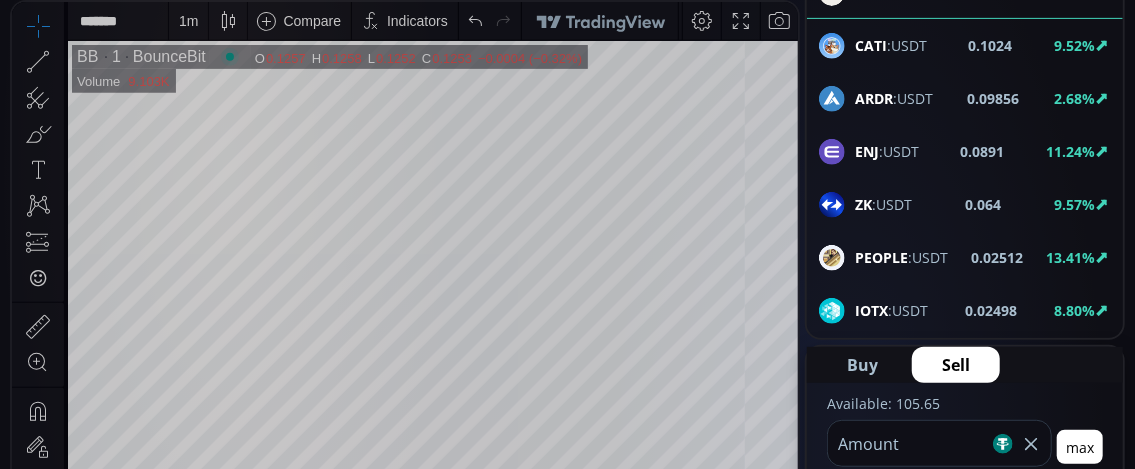click on "ZK" at bounding box center [863, 204] 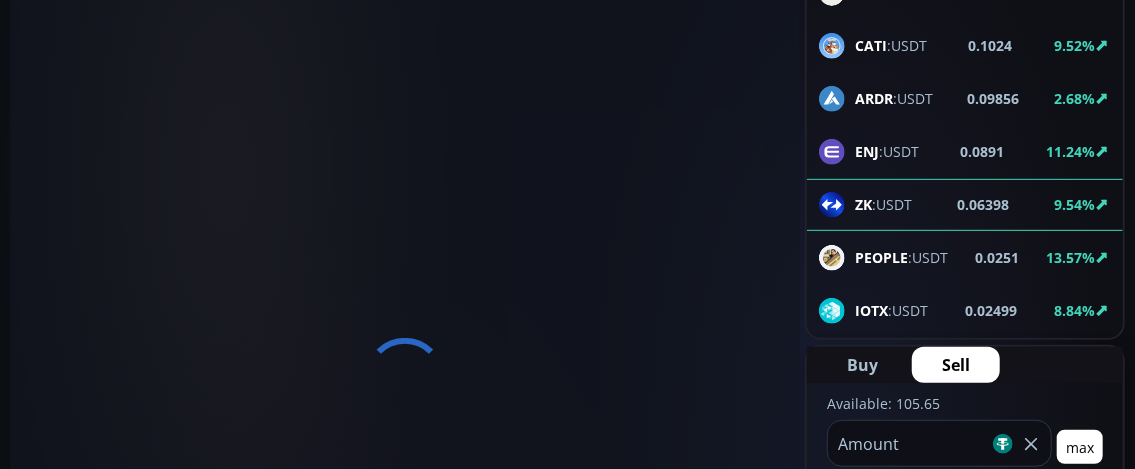 scroll, scrollTop: 0, scrollLeft: 0, axis: both 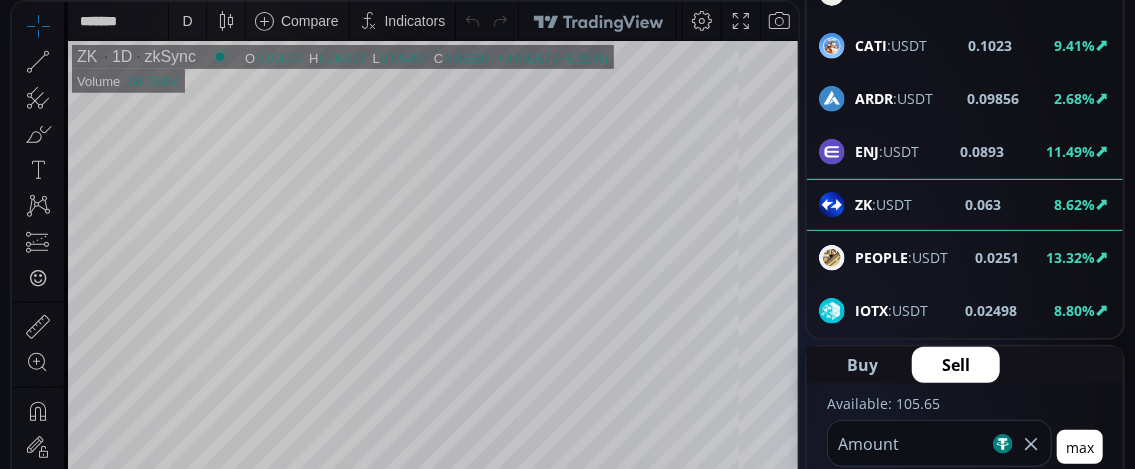click on "D" at bounding box center [187, 21] 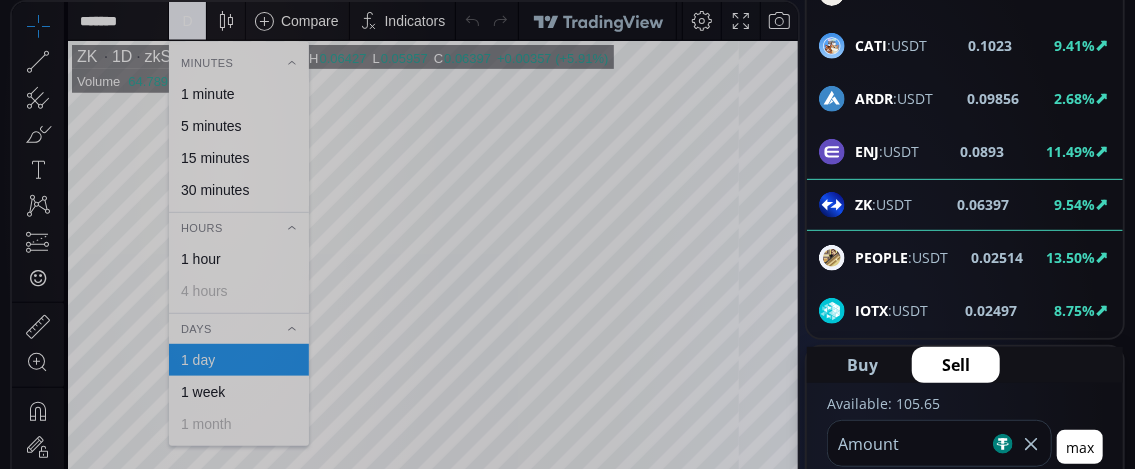 click on "1 minute" at bounding box center (208, 94) 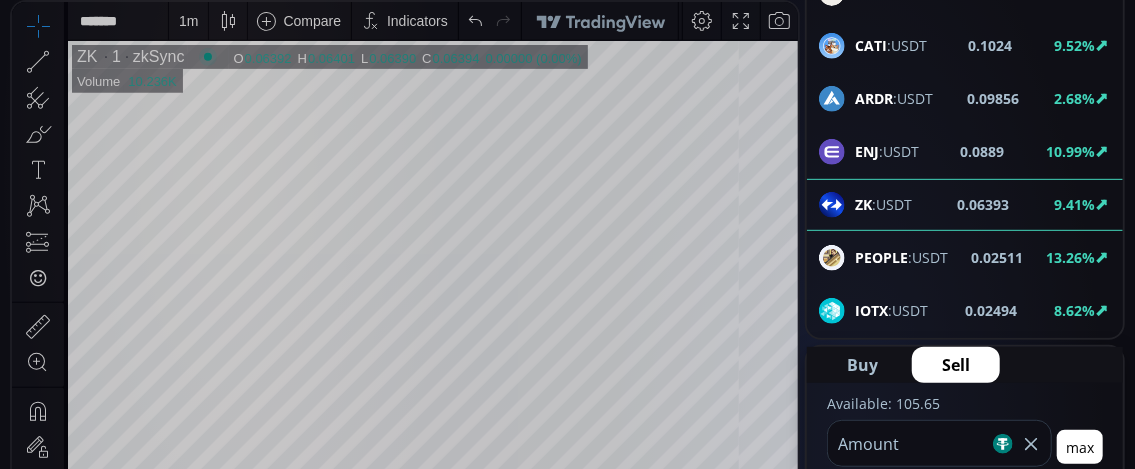 click on "ENJ" at bounding box center [867, 151] 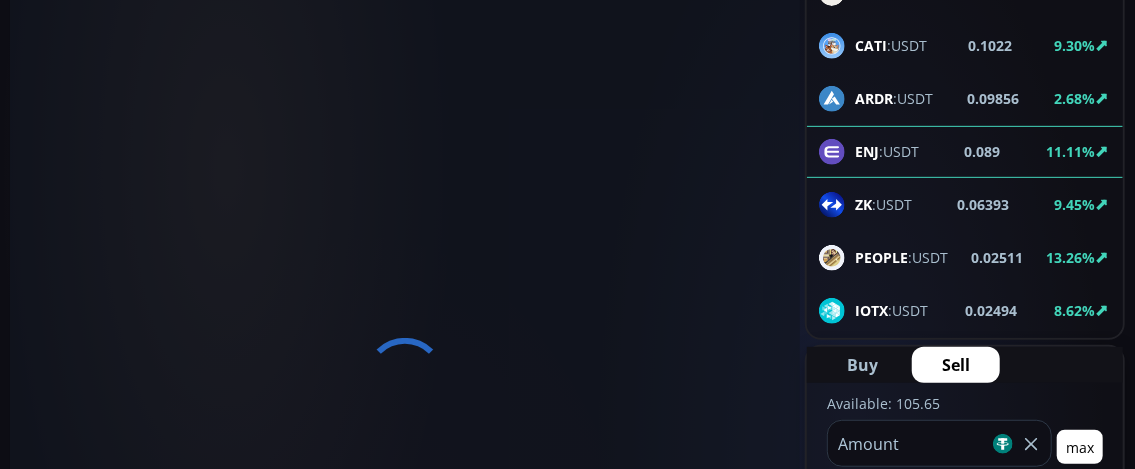 scroll, scrollTop: 0, scrollLeft: 0, axis: both 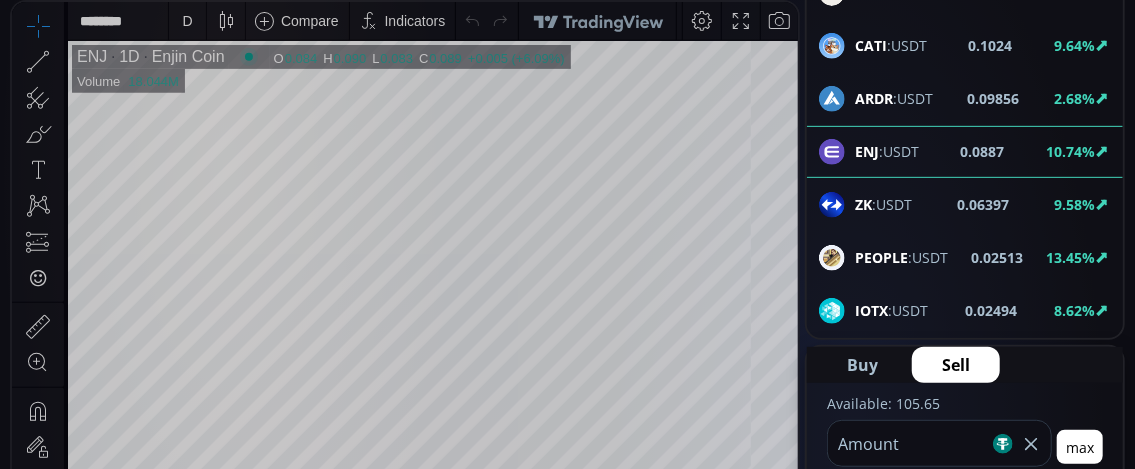 click on "D" at bounding box center [187, 21] 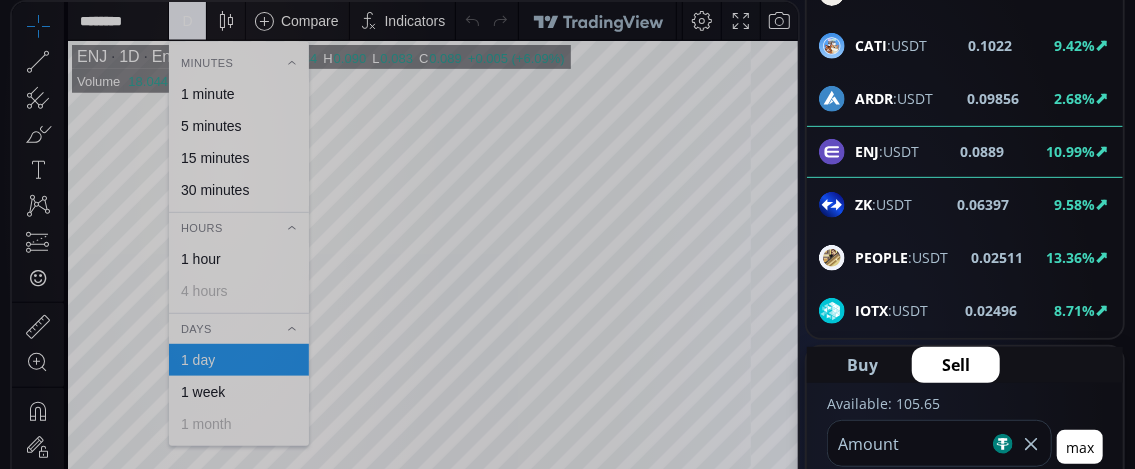 click on "1 minute" at bounding box center (208, 94) 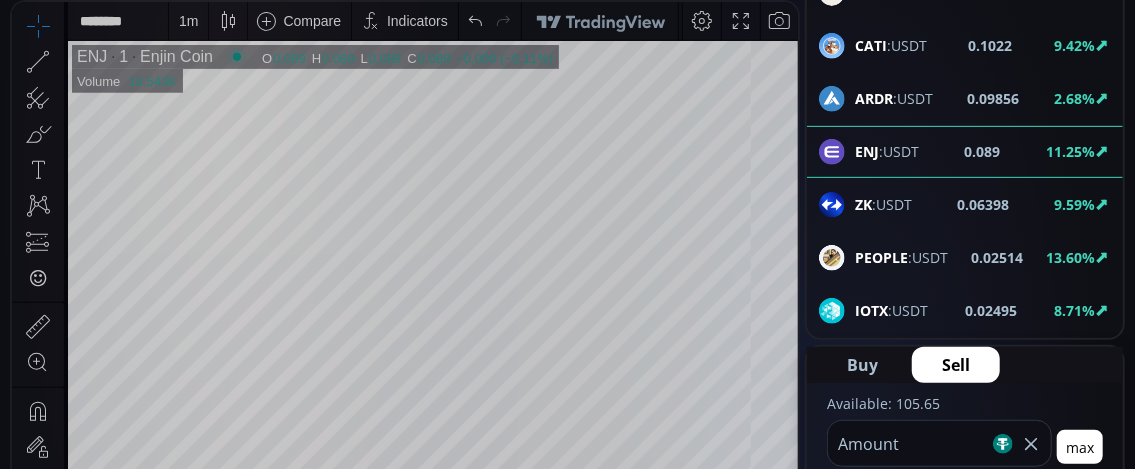 click on "ARDR" at bounding box center (874, 98) 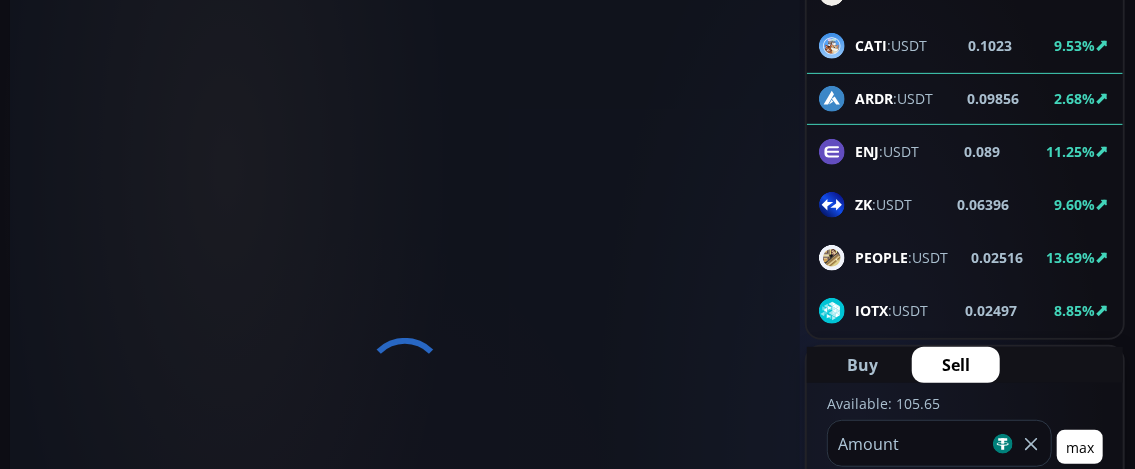 scroll, scrollTop: 0, scrollLeft: 0, axis: both 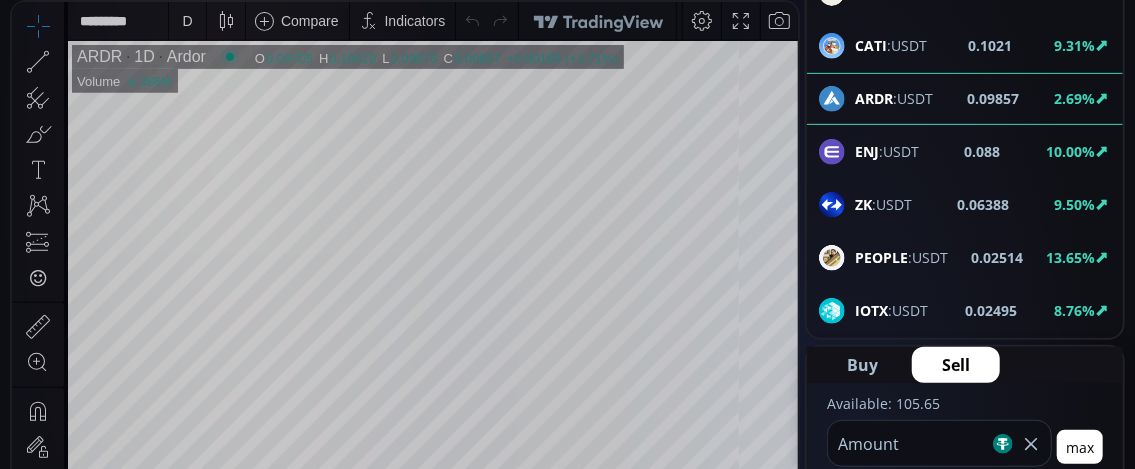 click on "D" at bounding box center (187, 21) 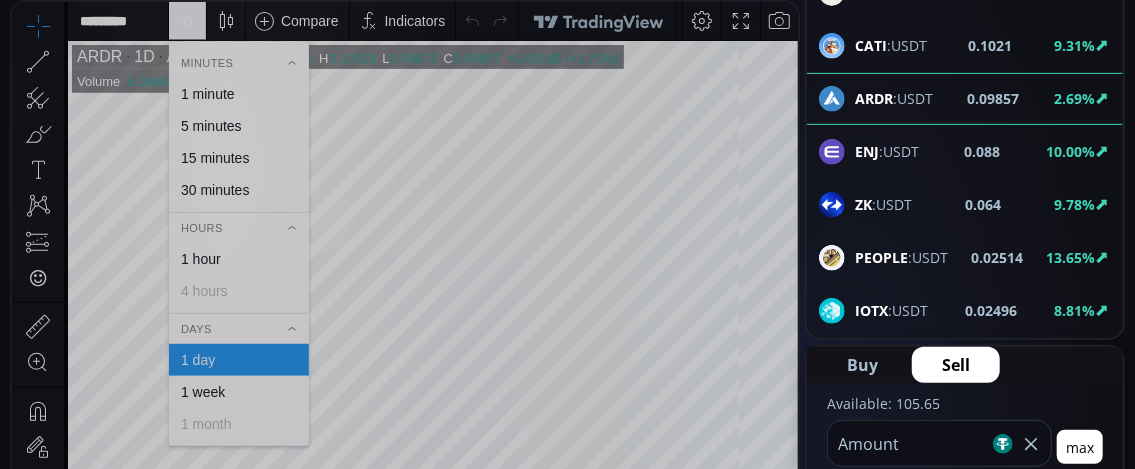 click on "1 minute" at bounding box center (208, 94) 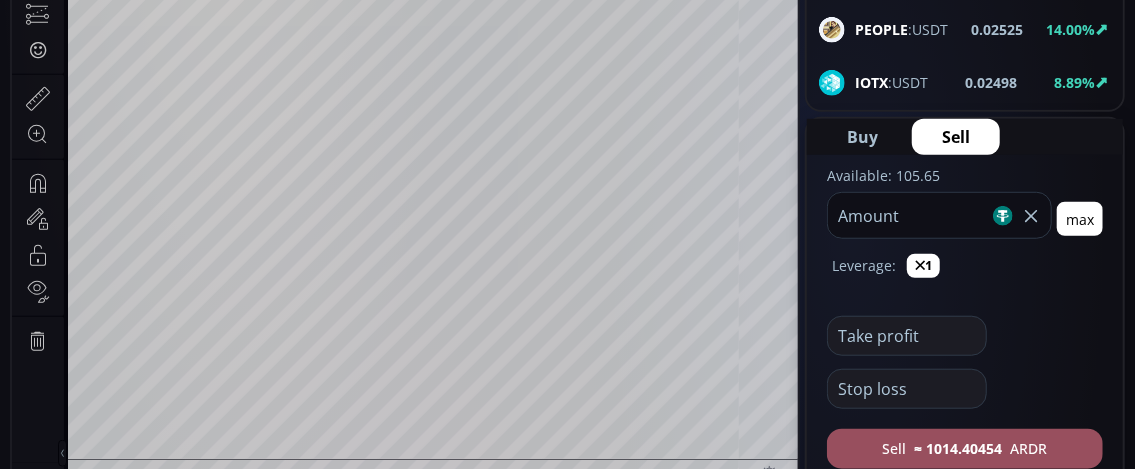 scroll, scrollTop: 600, scrollLeft: 0, axis: vertical 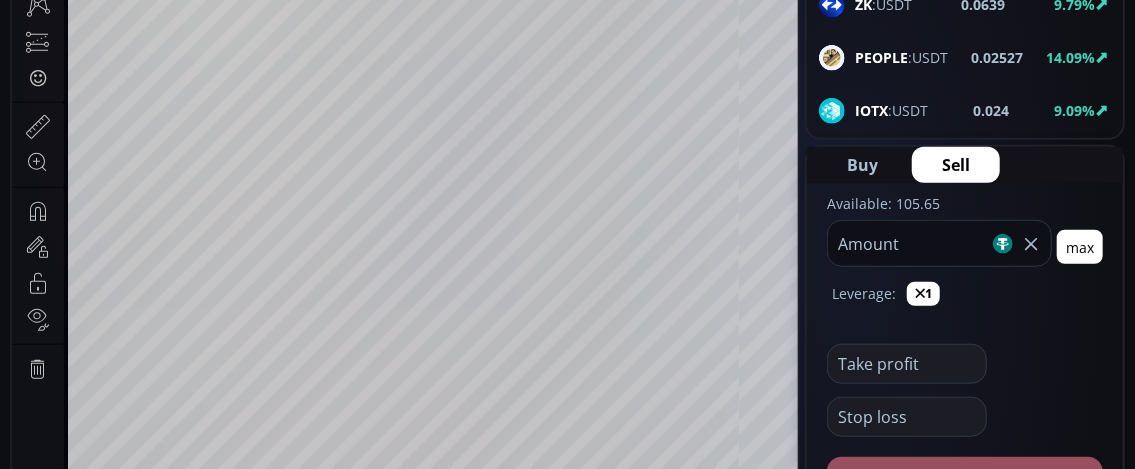 click on "Buy" at bounding box center [862, 165] 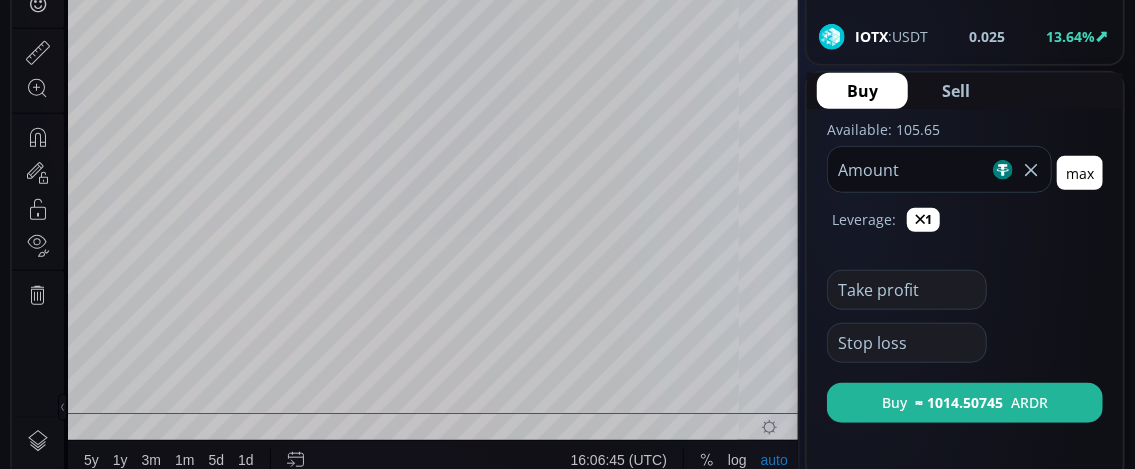 scroll, scrollTop: 700, scrollLeft: 0, axis: vertical 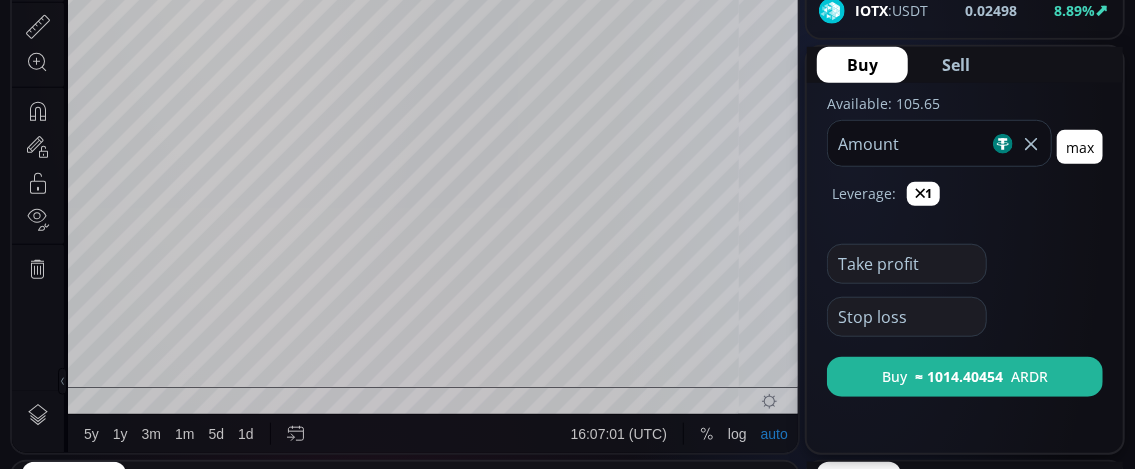 click on "Buy  ≈ 1014.40454  ARDR" at bounding box center [965, 377] 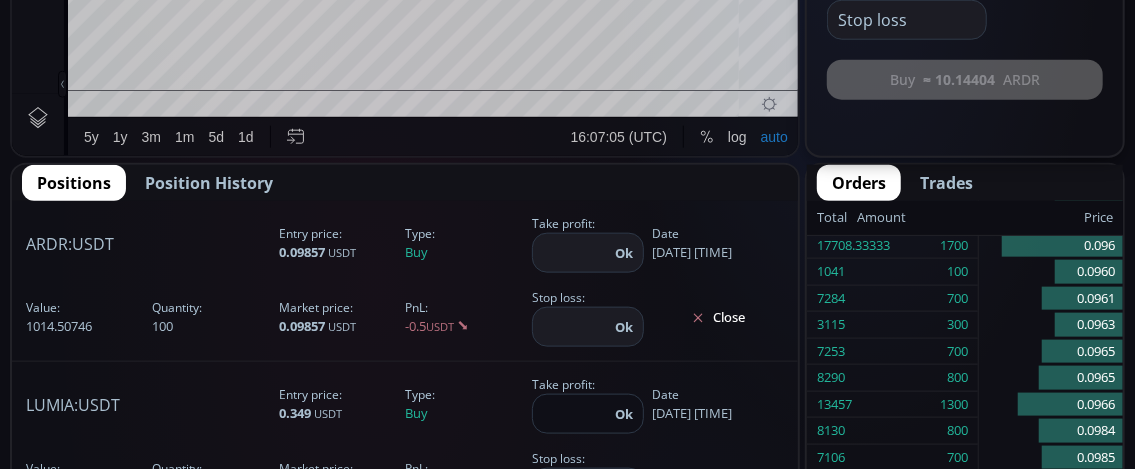 scroll, scrollTop: 1000, scrollLeft: 0, axis: vertical 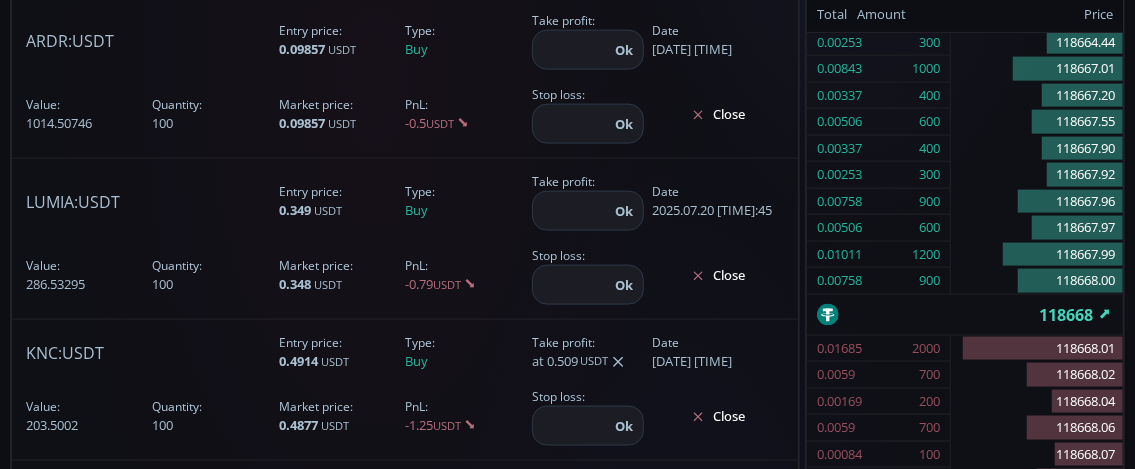 drag, startPoint x: 44, startPoint y: 196, endPoint x: 19, endPoint y: 175, distance: 32.649654 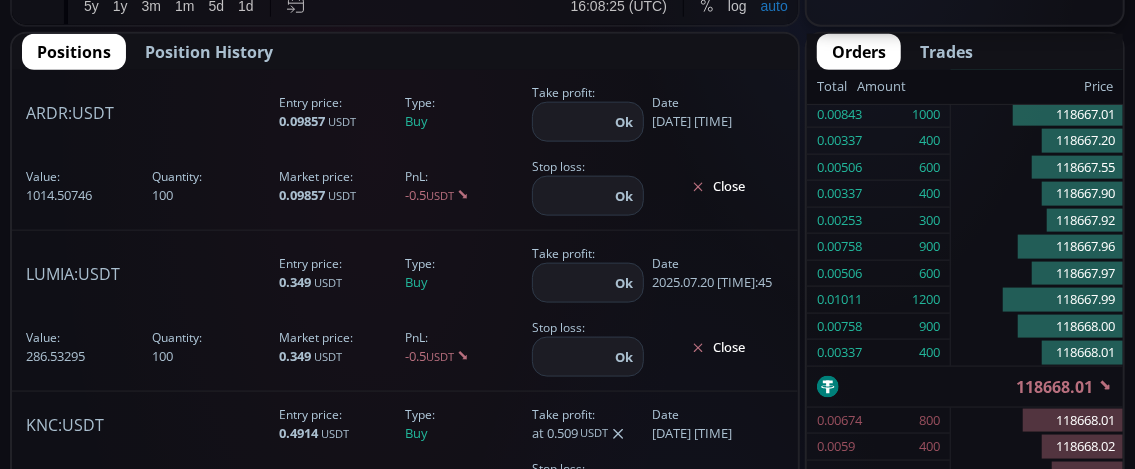 scroll, scrollTop: 1100, scrollLeft: 0, axis: vertical 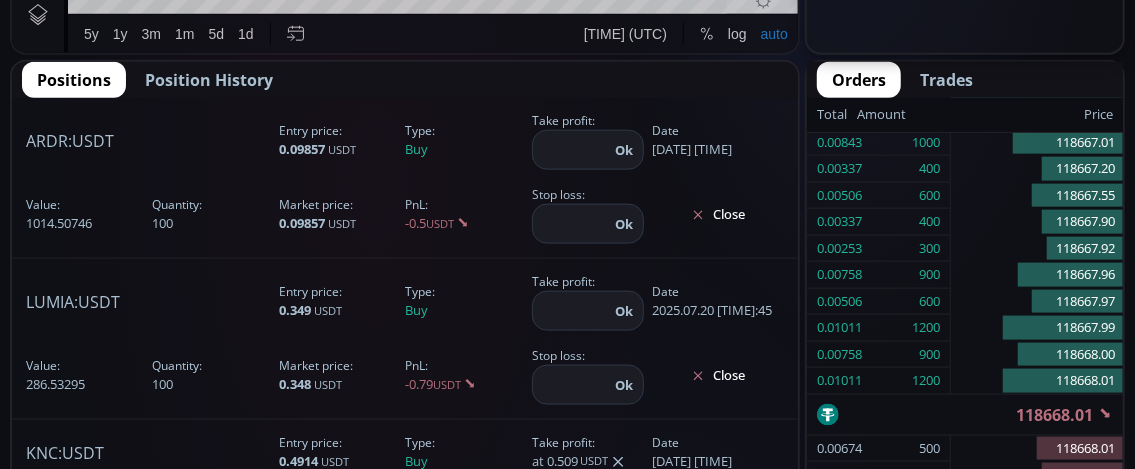click at bounding box center [571, 150] 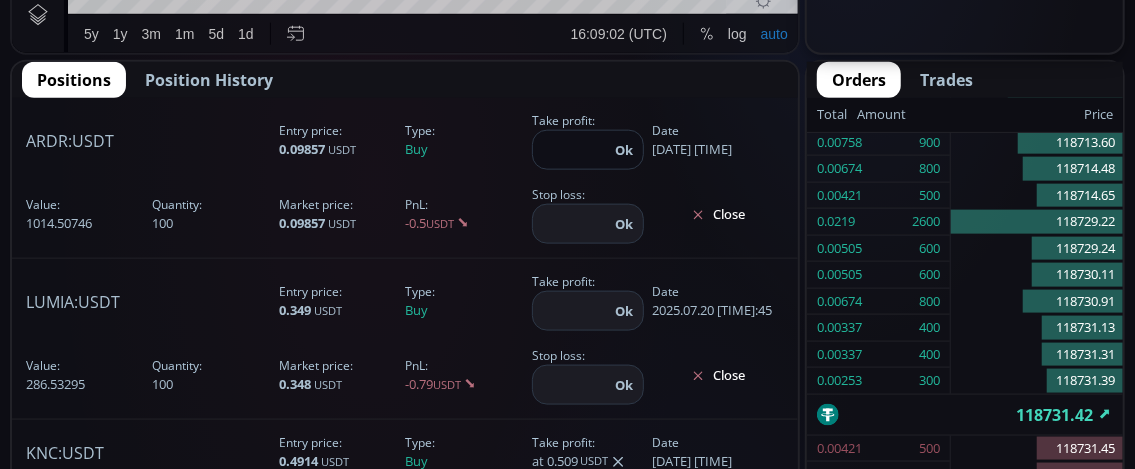 type on "******" 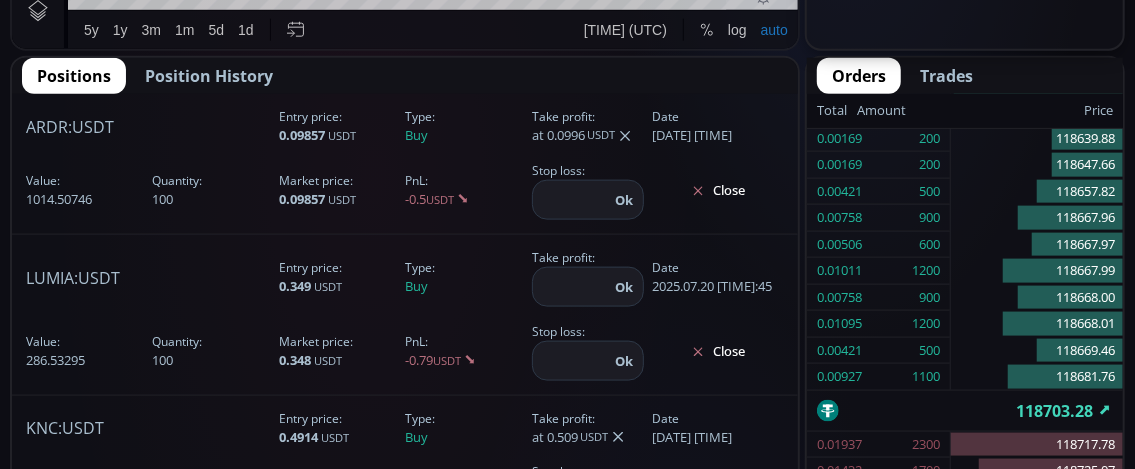 scroll, scrollTop: 1100, scrollLeft: 0, axis: vertical 